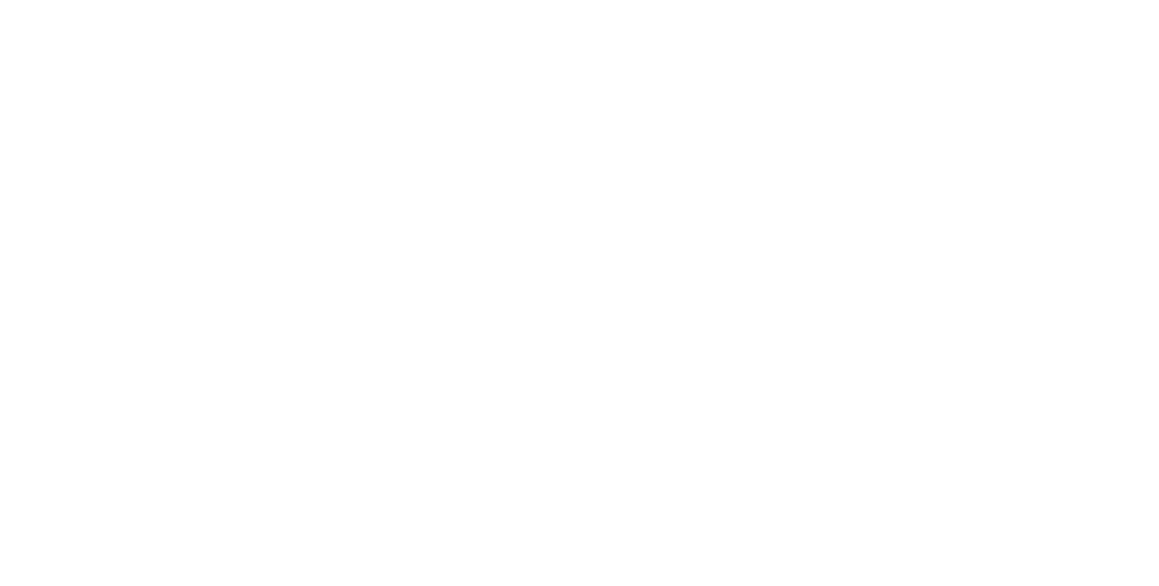 scroll, scrollTop: 0, scrollLeft: 0, axis: both 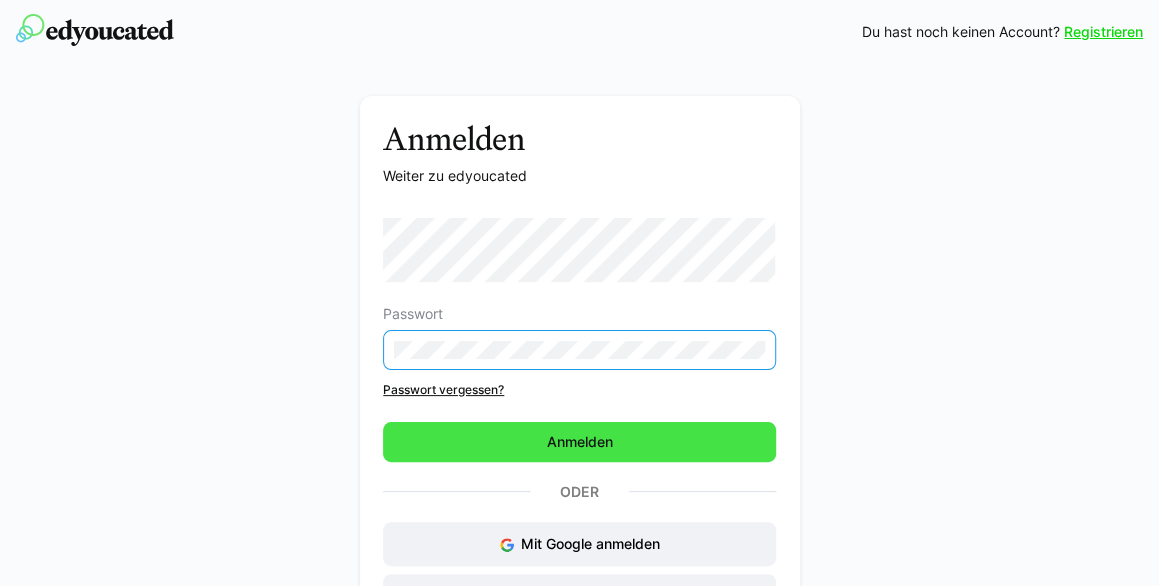 click on "Anmelden" 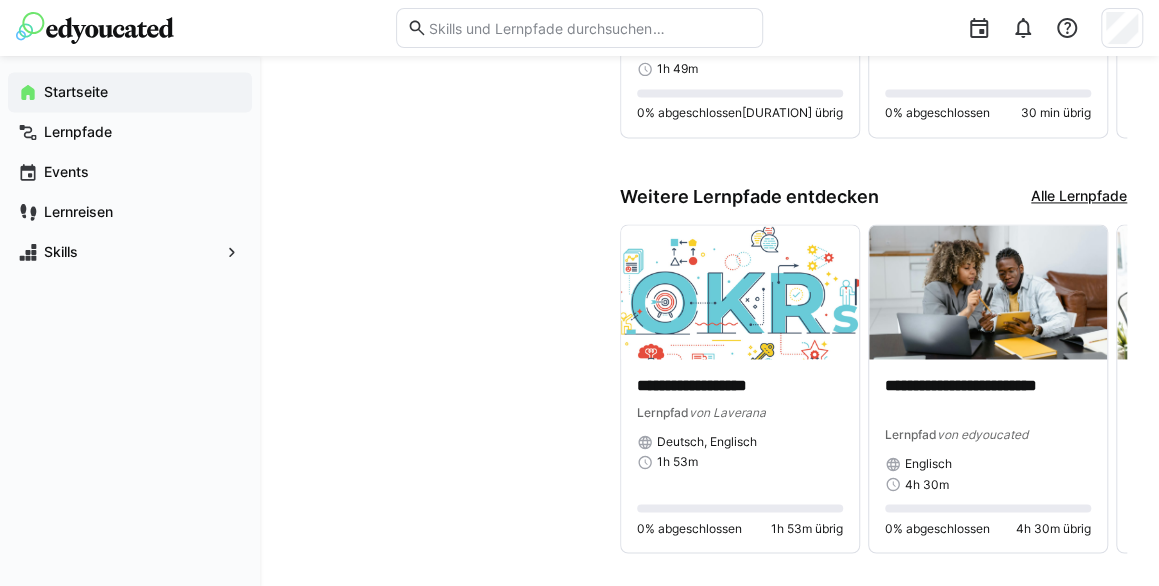 scroll, scrollTop: 1282, scrollLeft: 0, axis: vertical 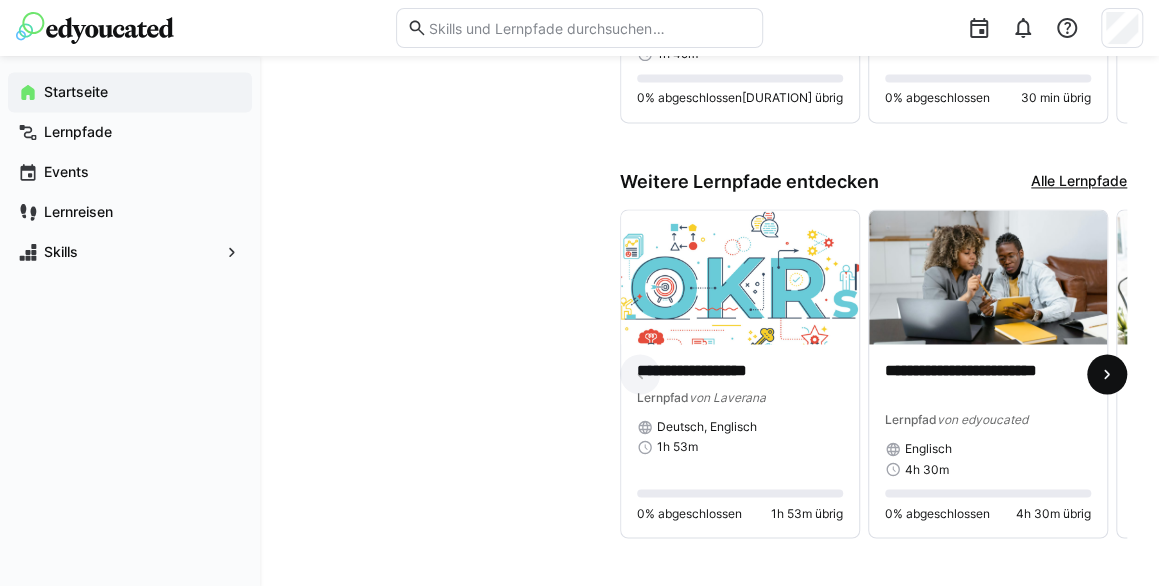 click 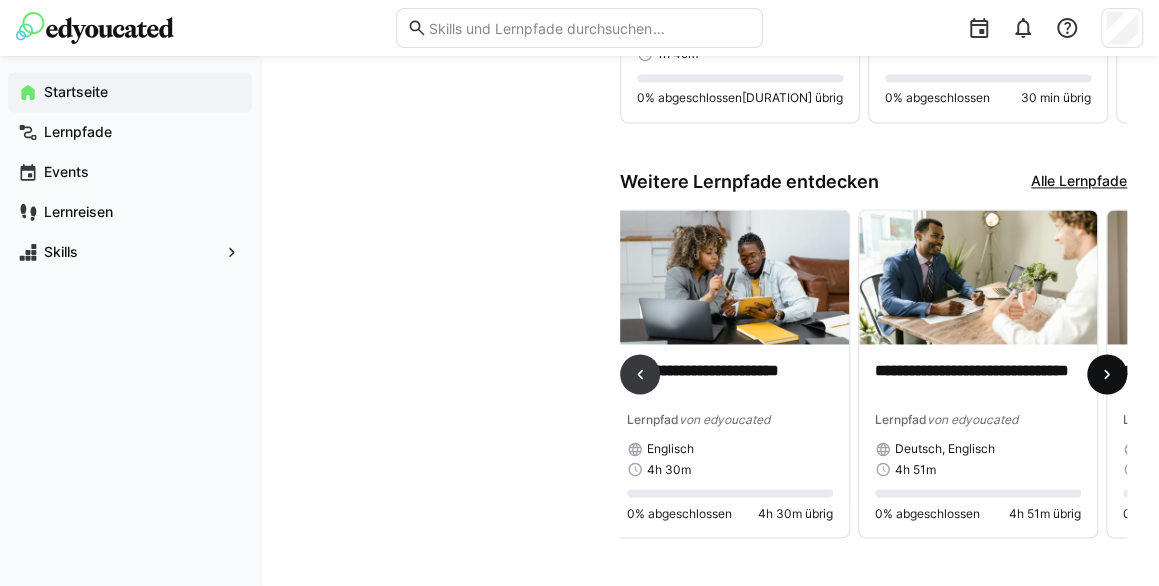 scroll, scrollTop: 0, scrollLeft: 496, axis: horizontal 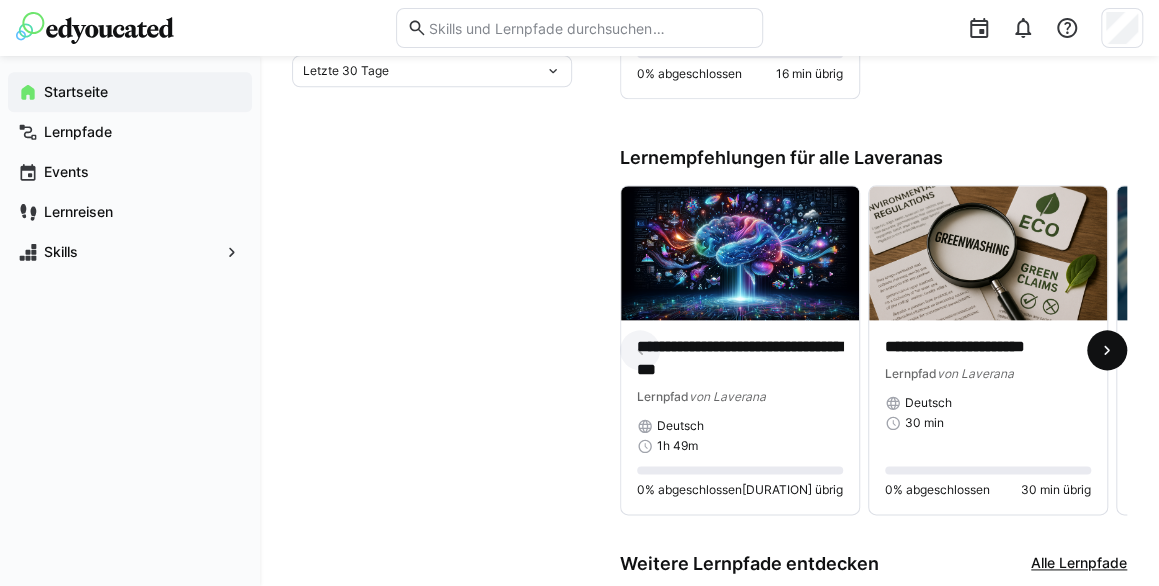 click 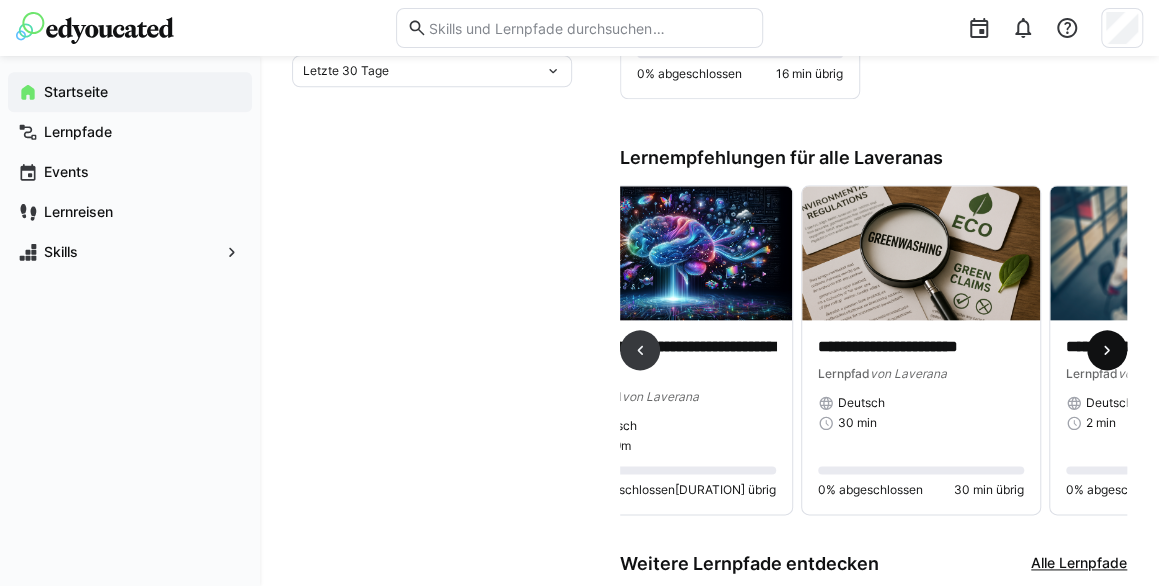 scroll, scrollTop: 0, scrollLeft: 496, axis: horizontal 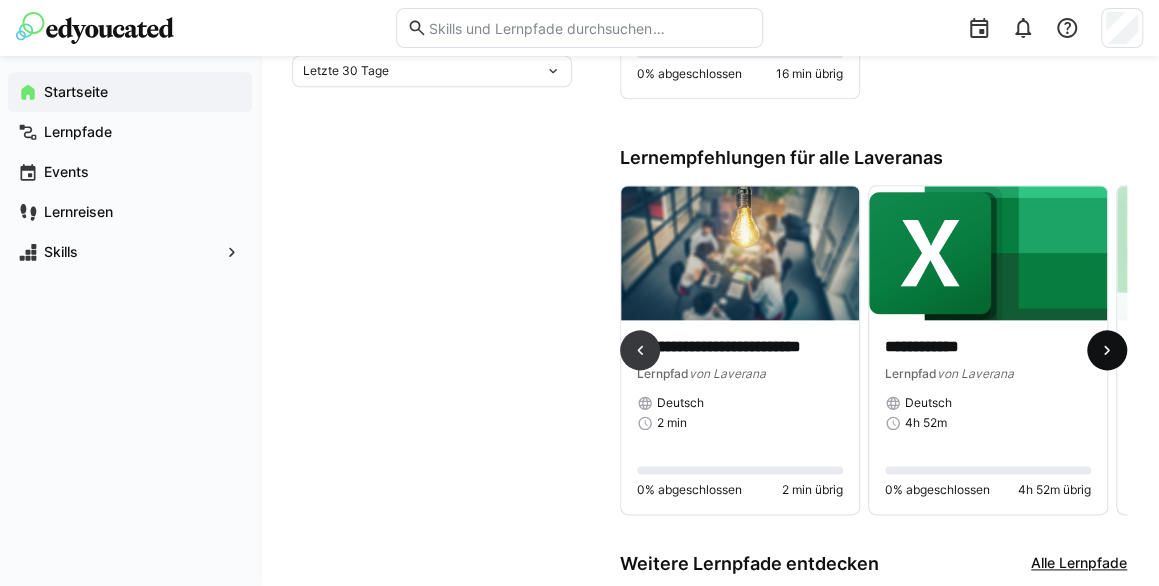 click 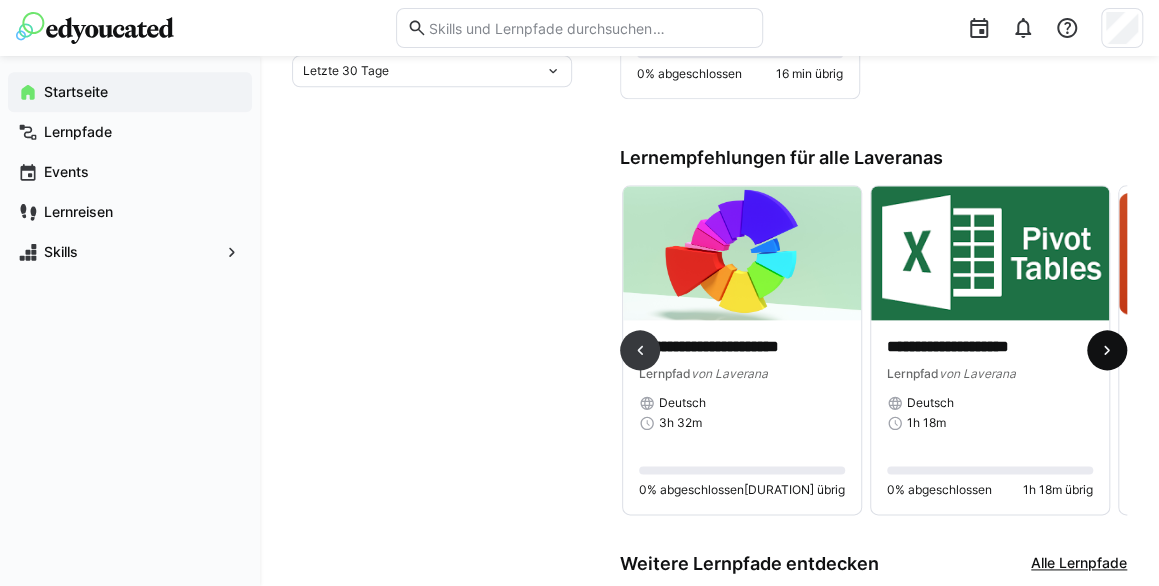 scroll, scrollTop: 0, scrollLeft: 992, axis: horizontal 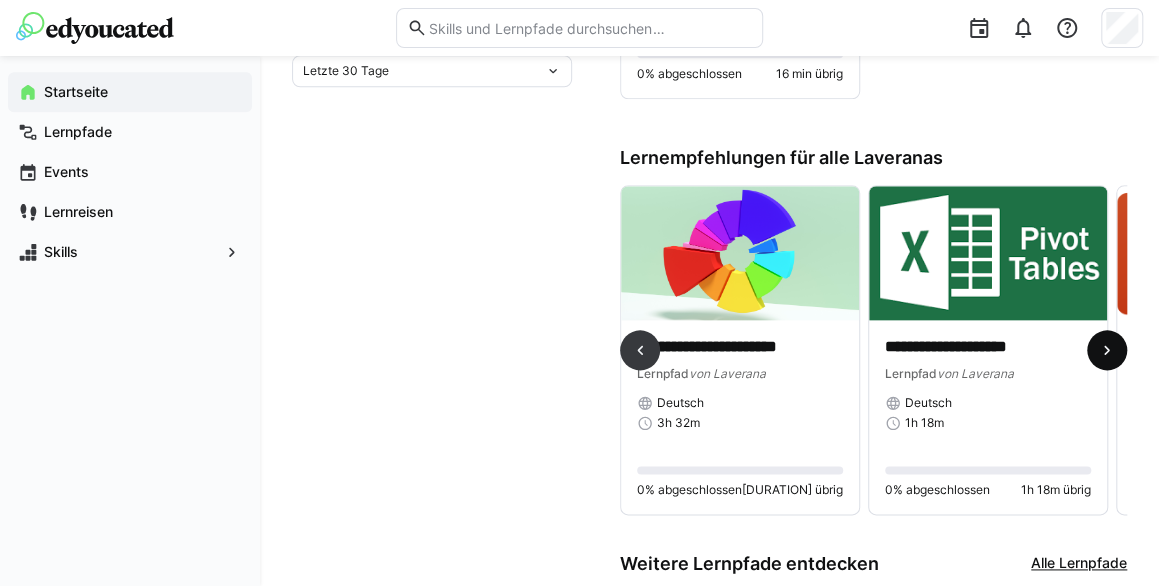 click 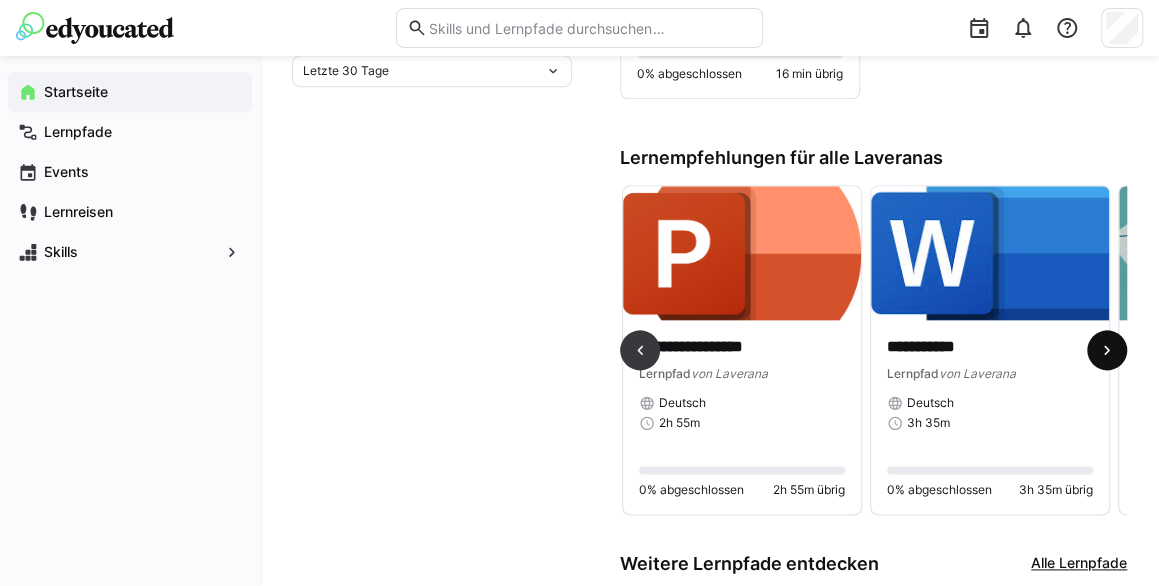 scroll, scrollTop: 0, scrollLeft: 1488, axis: horizontal 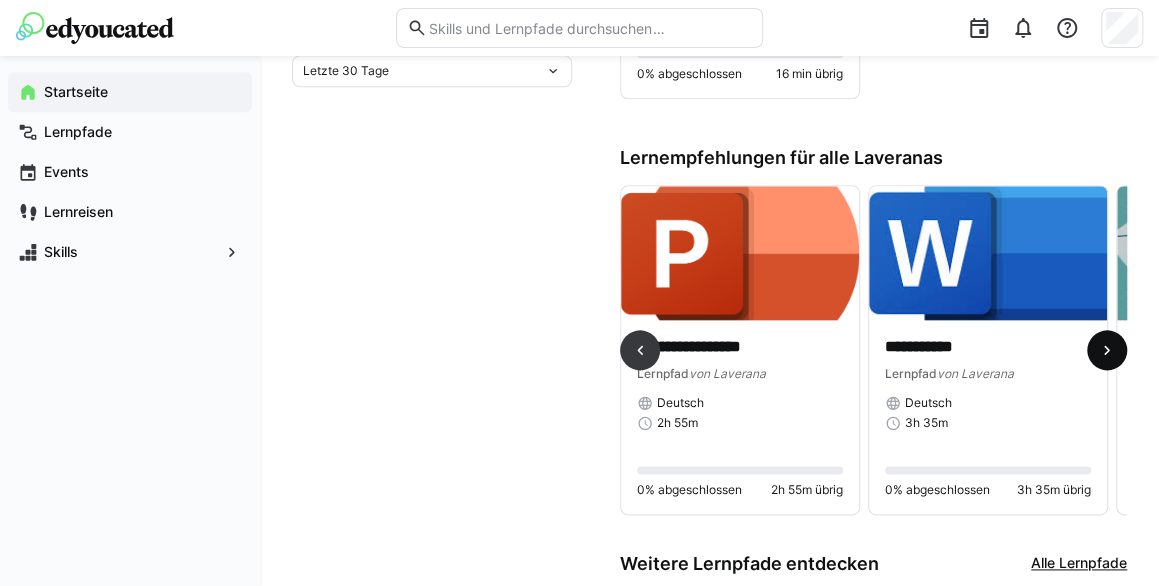 click 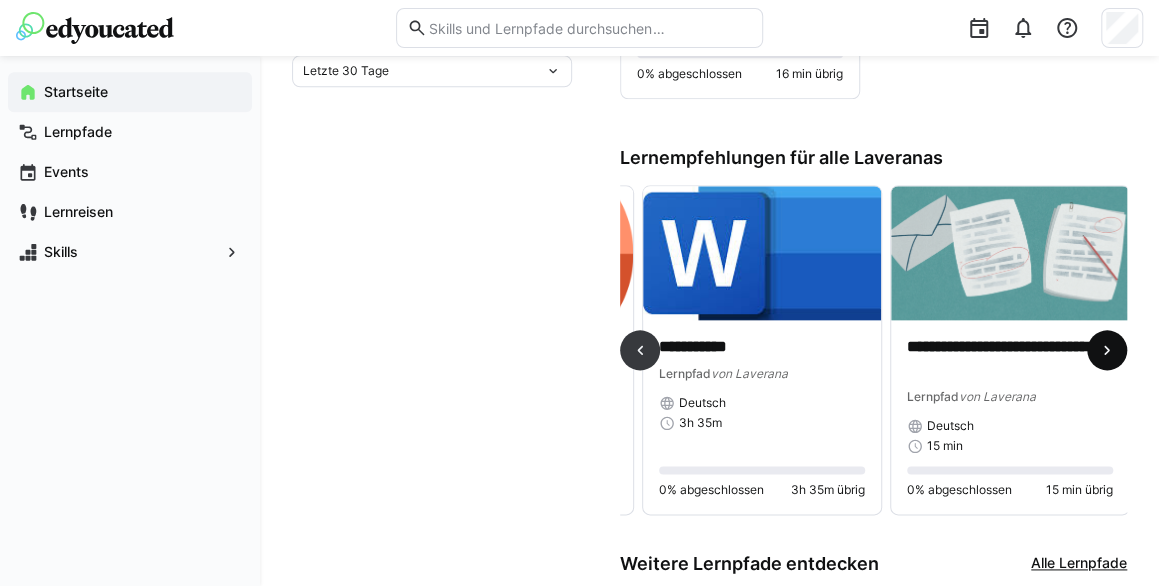 scroll, scrollTop: 0, scrollLeft: 1965, axis: horizontal 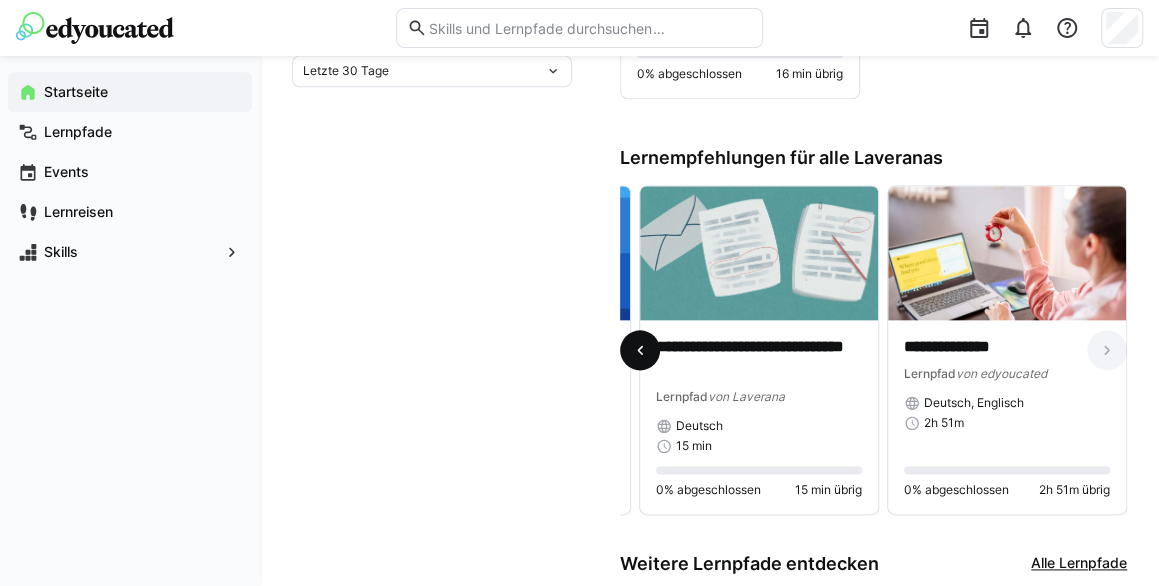 click 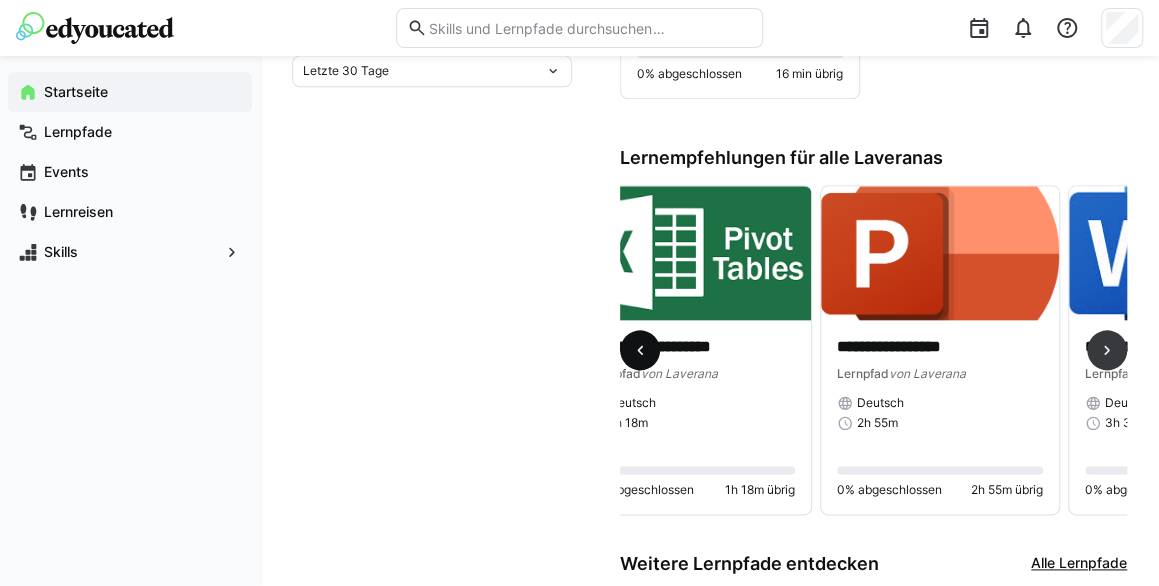 scroll, scrollTop: 0, scrollLeft: 1240, axis: horizontal 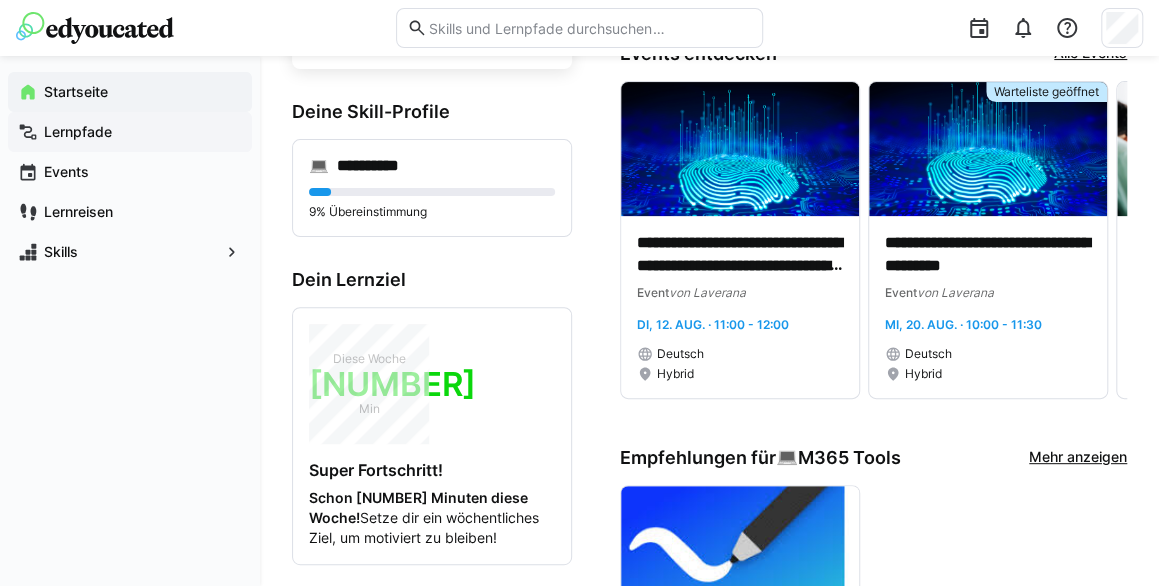 click on "Lernpfade" 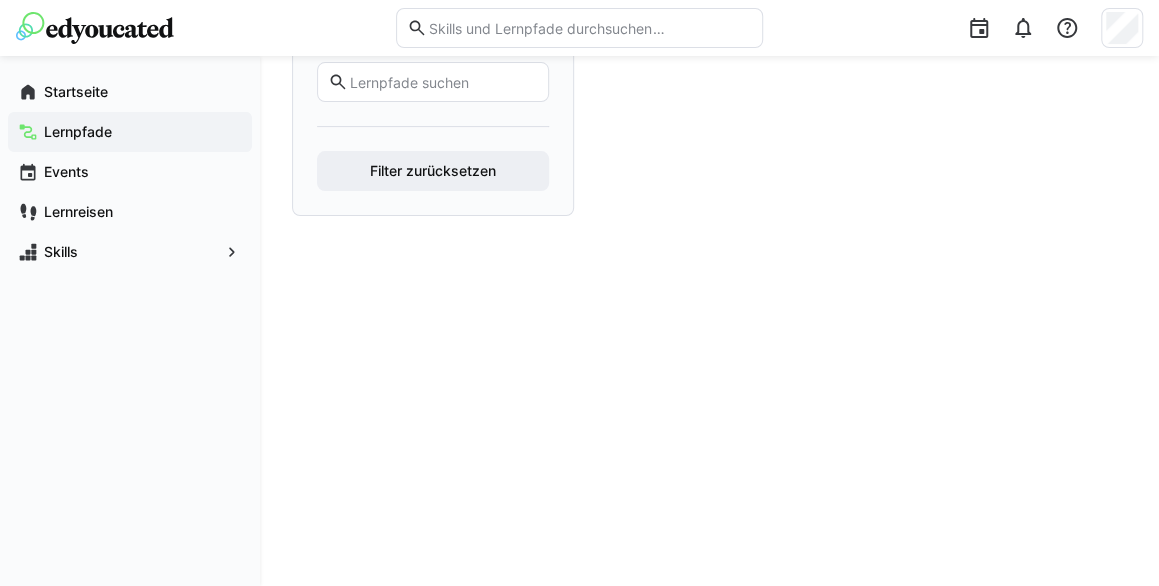 scroll, scrollTop: 0, scrollLeft: 0, axis: both 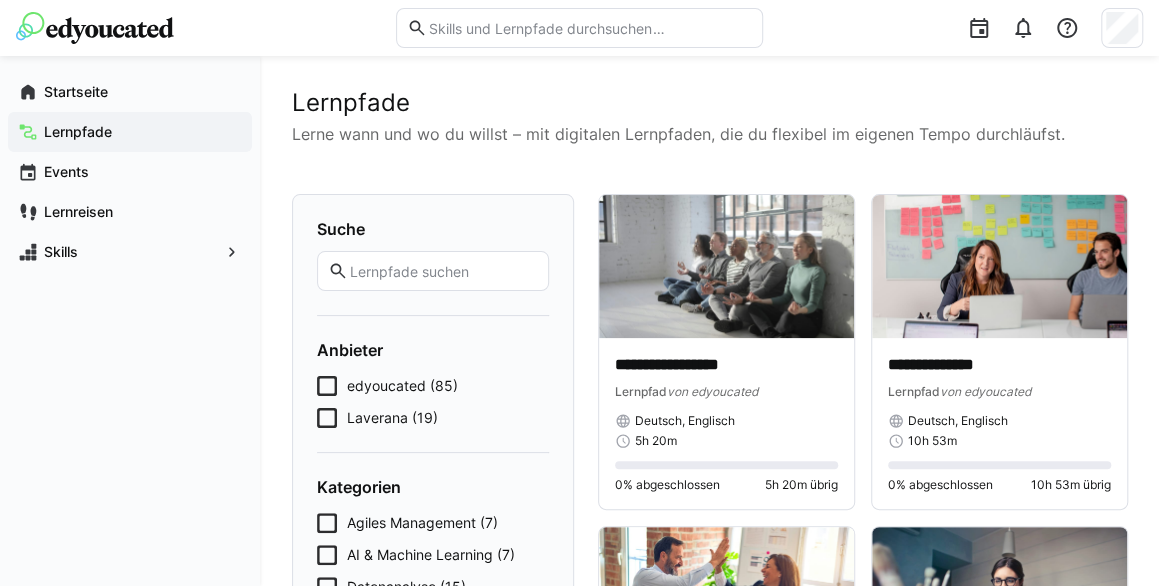 click on "Laverana (19)" 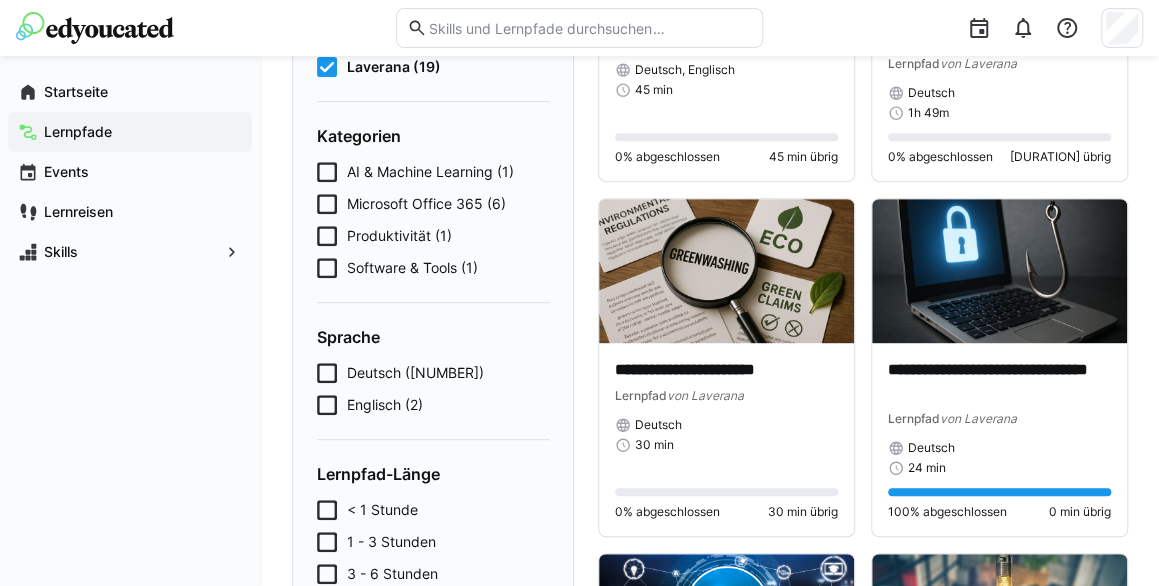 scroll, scrollTop: 346, scrollLeft: 0, axis: vertical 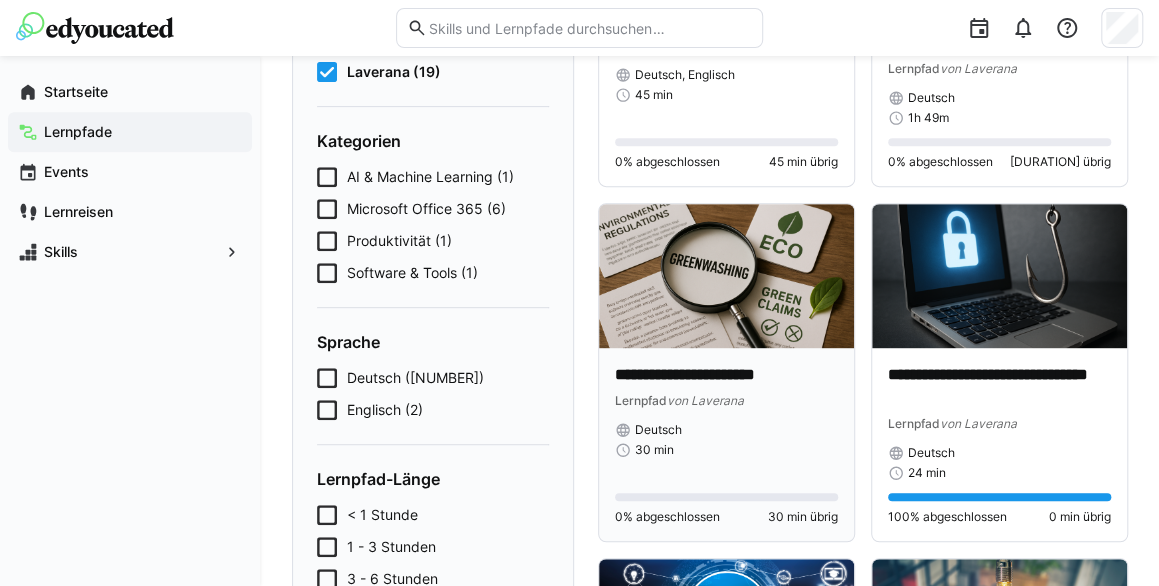 click 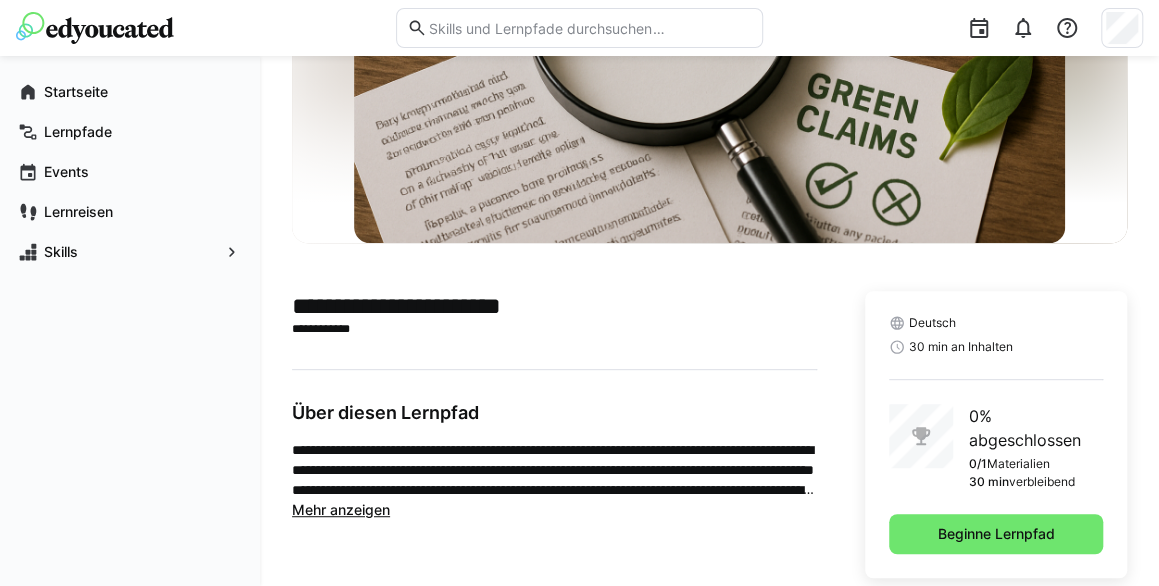 scroll, scrollTop: 268, scrollLeft: 0, axis: vertical 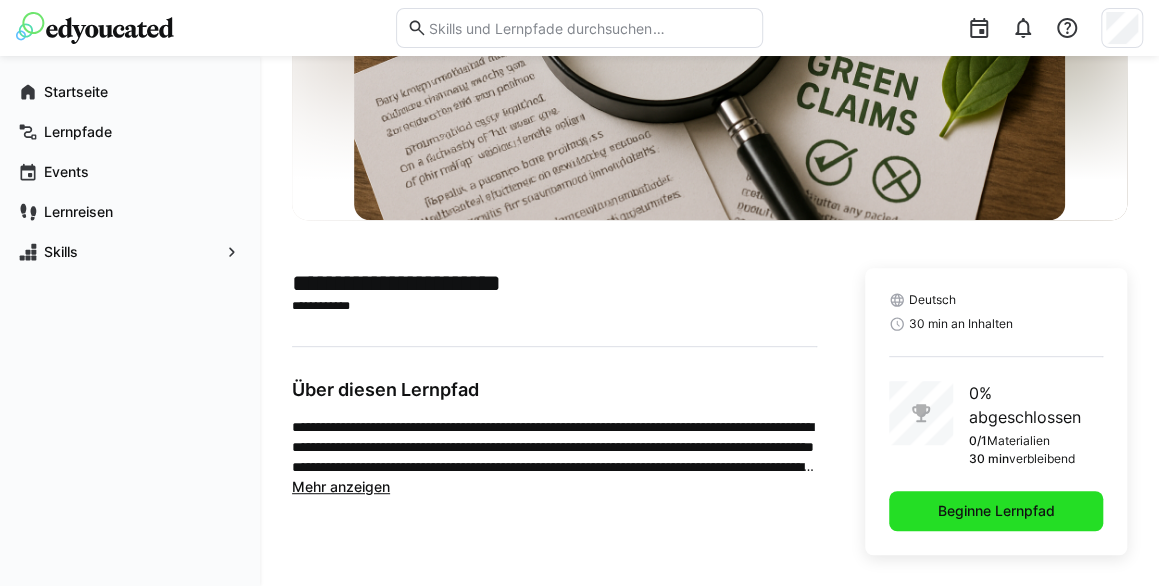 click on "Beginne Lernpfad" 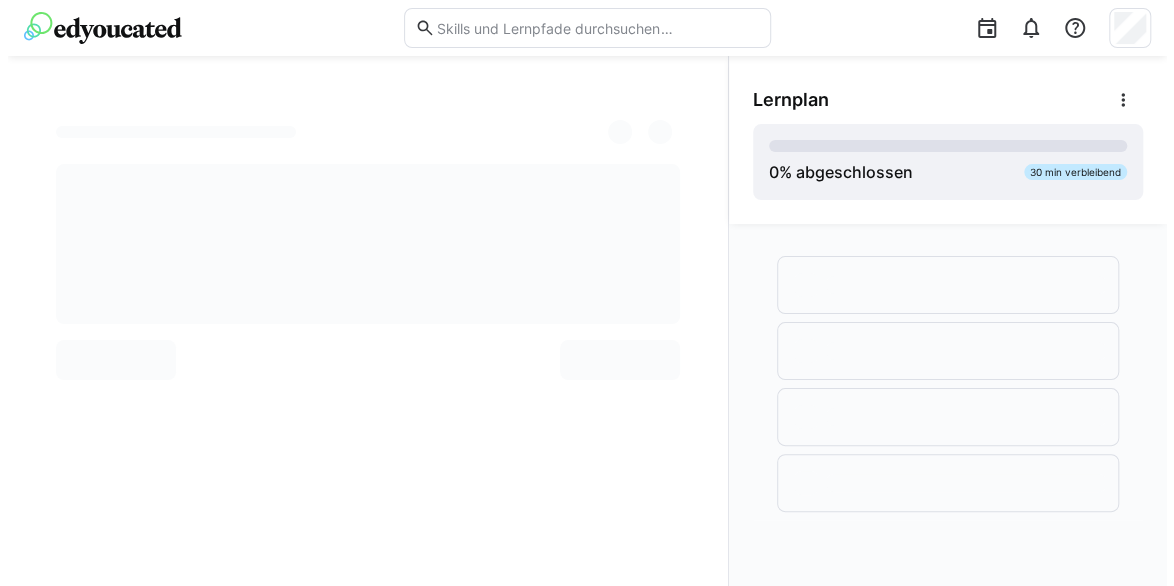 scroll, scrollTop: 0, scrollLeft: 0, axis: both 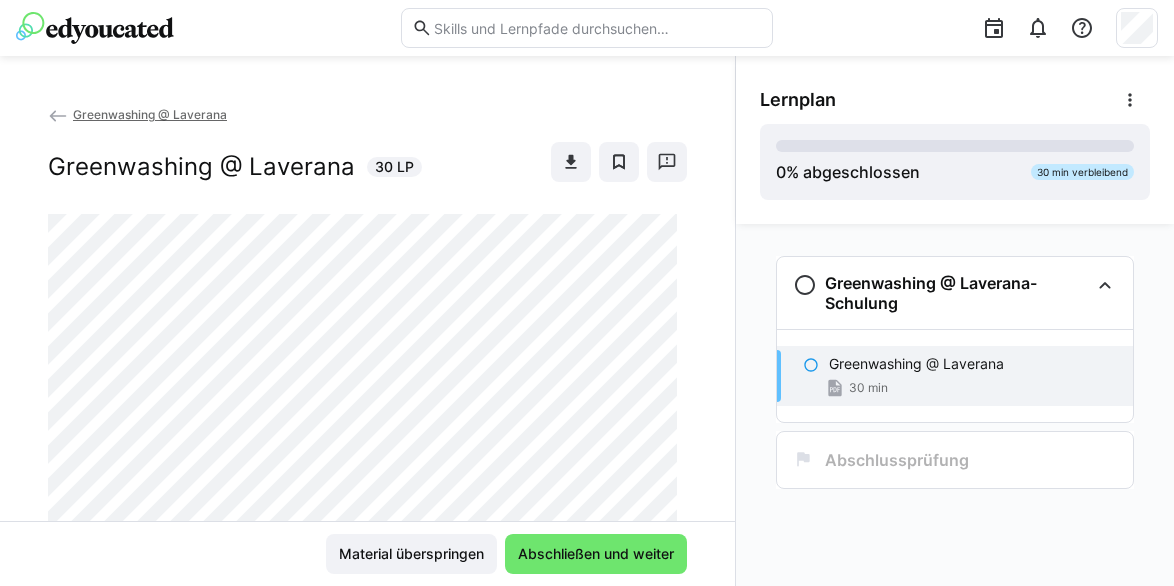 drag, startPoint x: 724, startPoint y: 229, endPoint x: 731, endPoint y: 303, distance: 74.330345 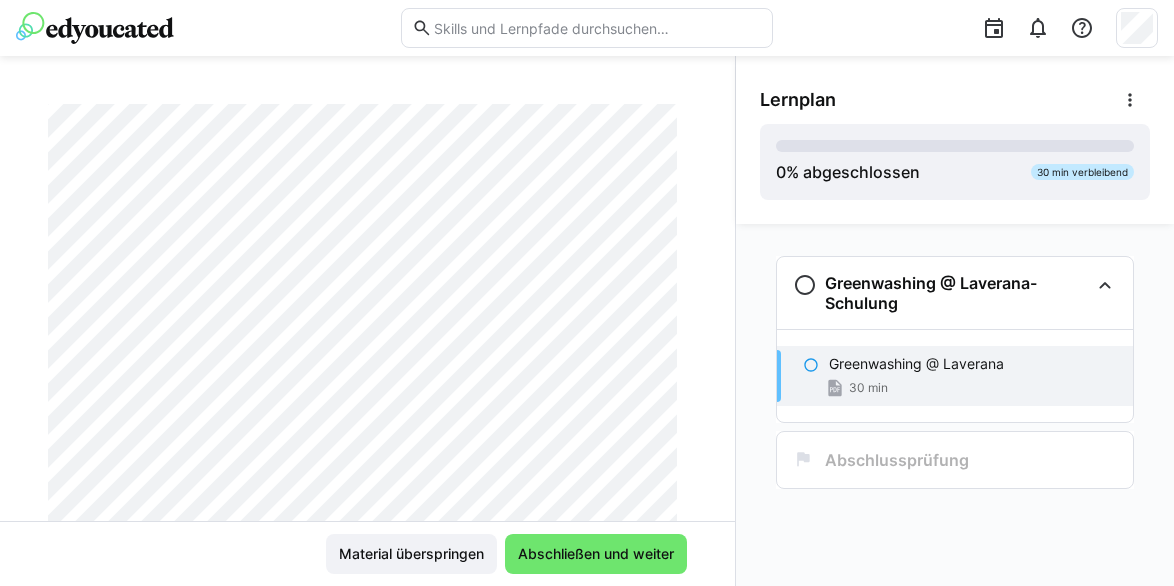 scroll, scrollTop: 138, scrollLeft: 0, axis: vertical 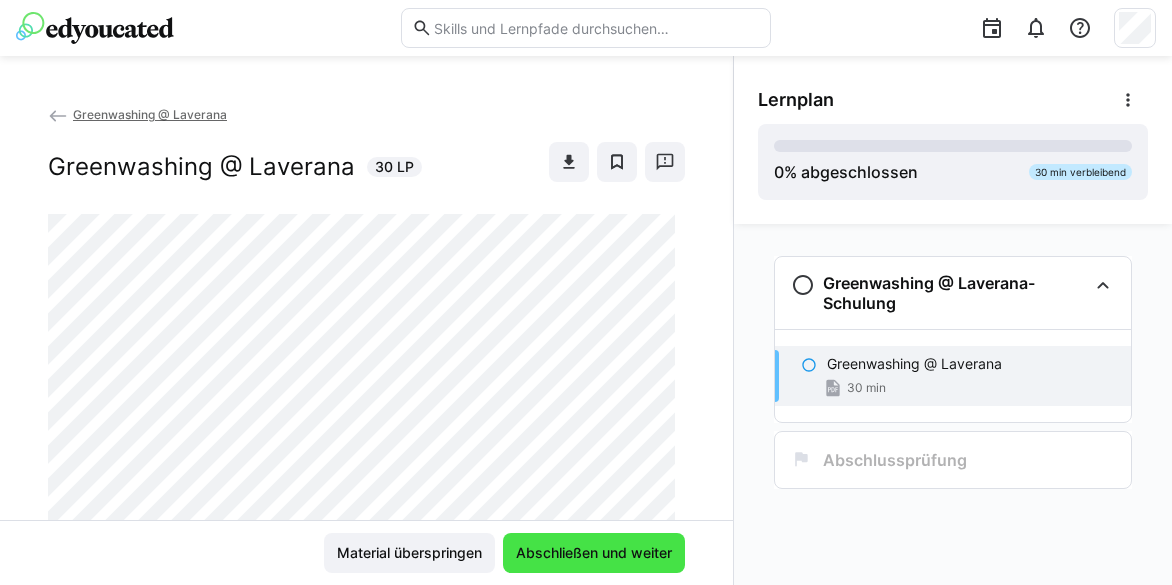 click on "Abschließen und weiter" 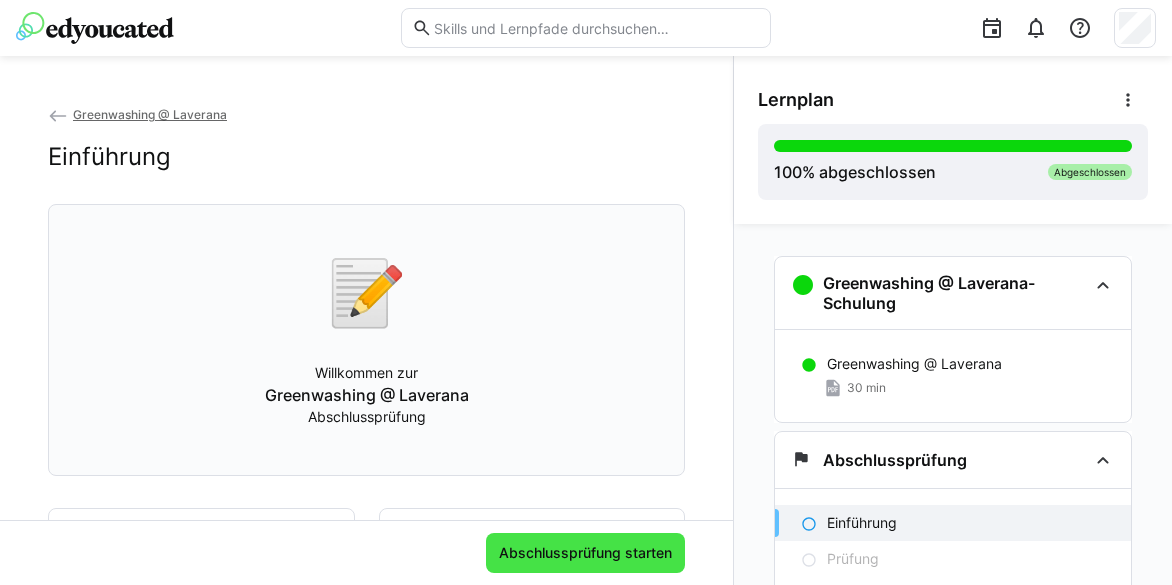 click on "Abschlussprüfung starten" 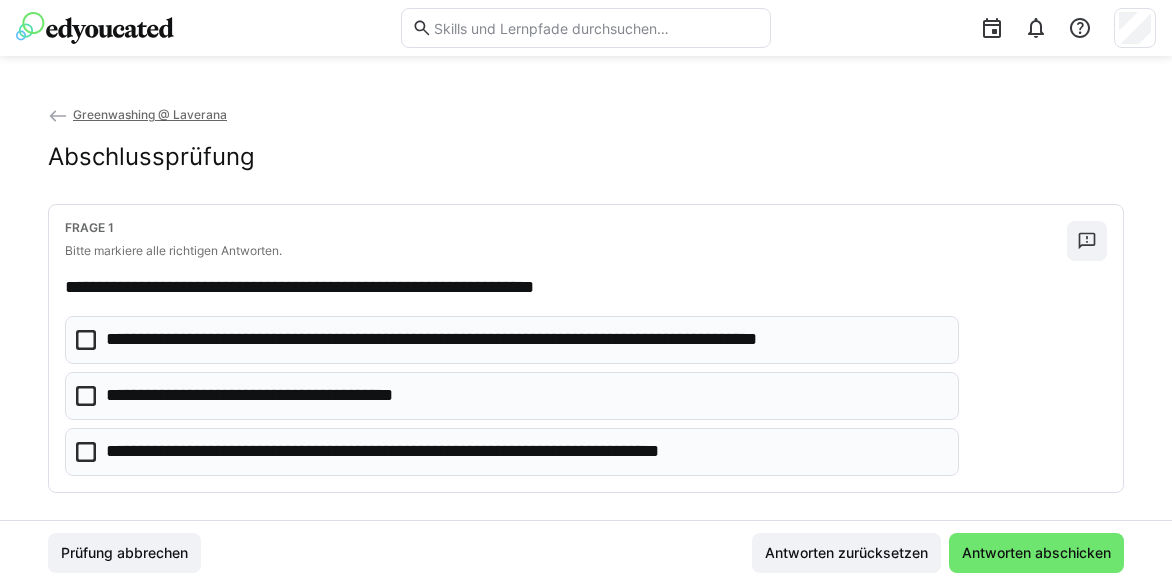 click on "**********" 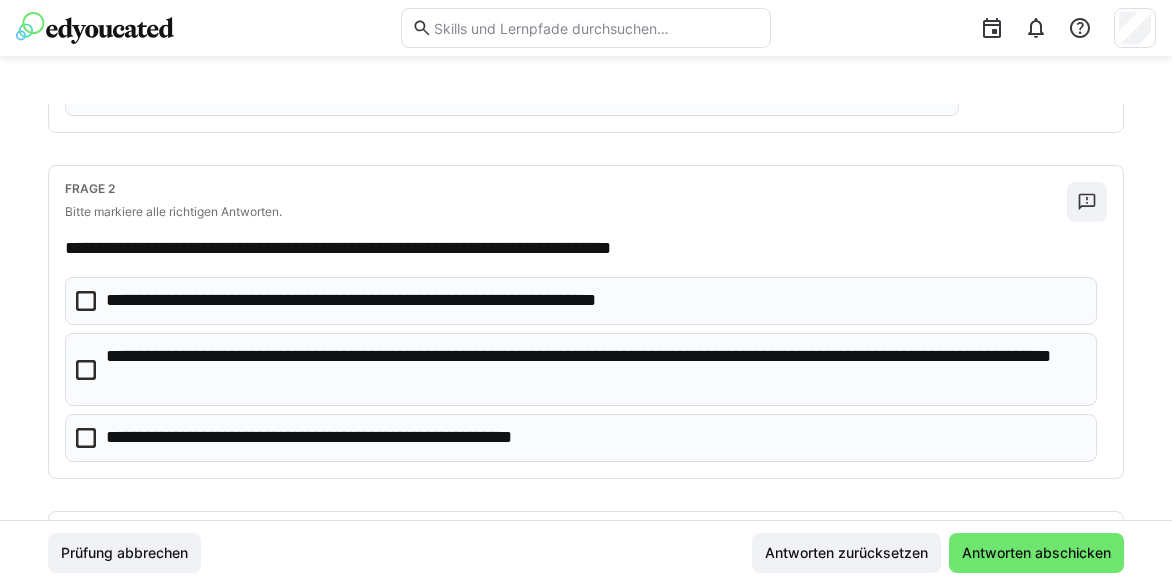 scroll, scrollTop: 400, scrollLeft: 0, axis: vertical 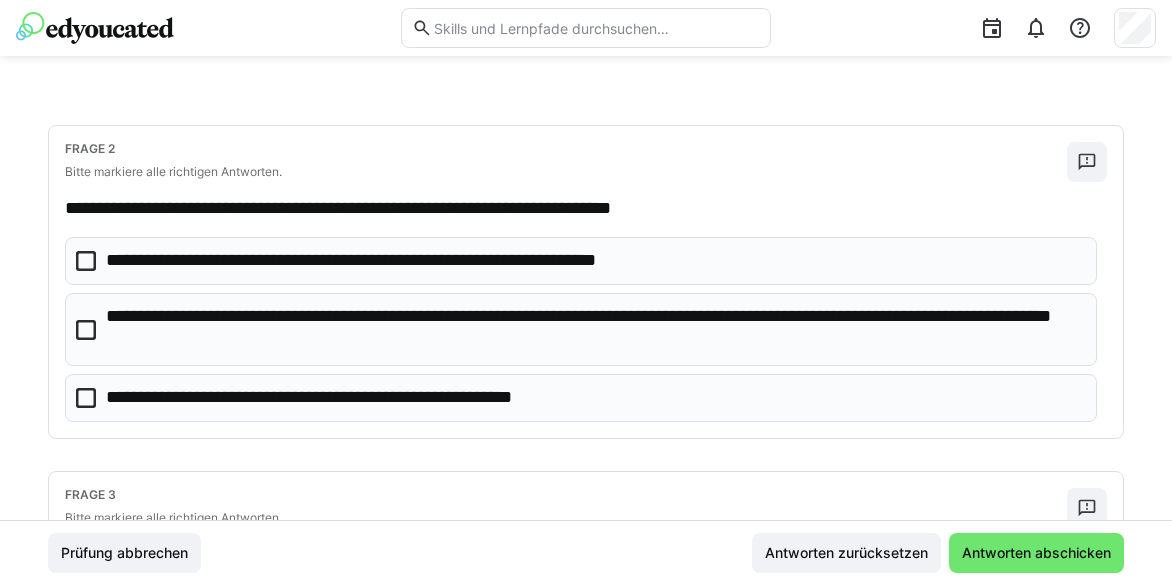 click on "**********" 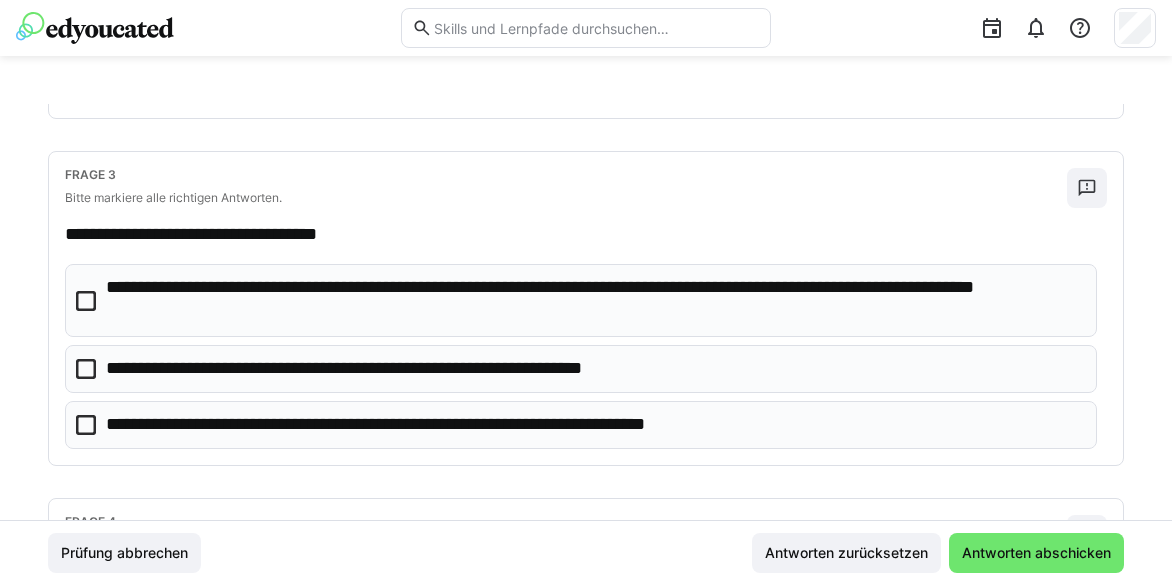 scroll, scrollTop: 760, scrollLeft: 0, axis: vertical 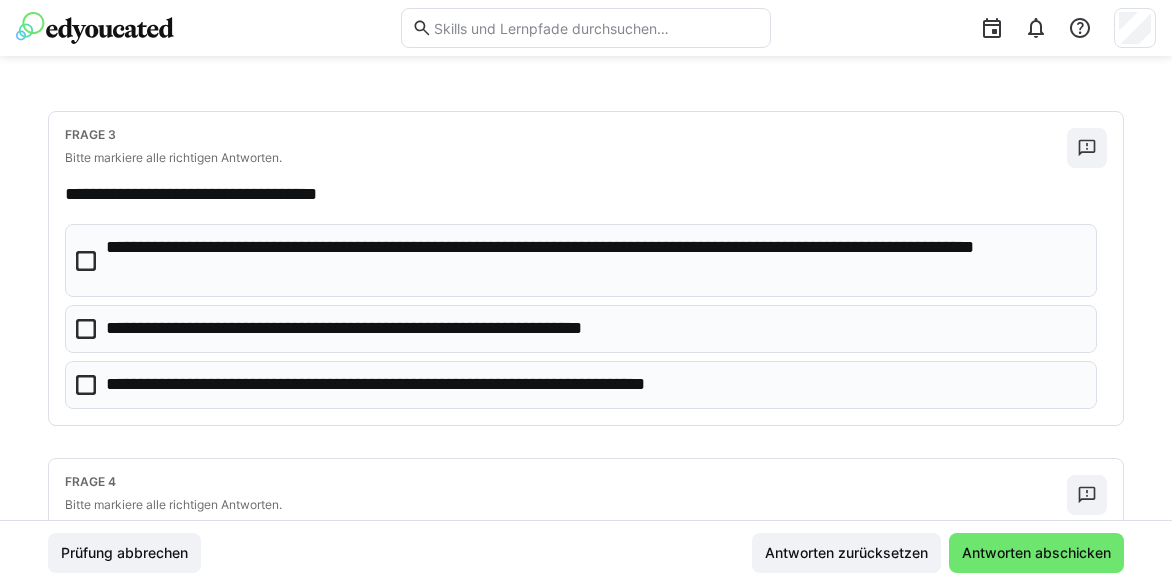 click on "**********" 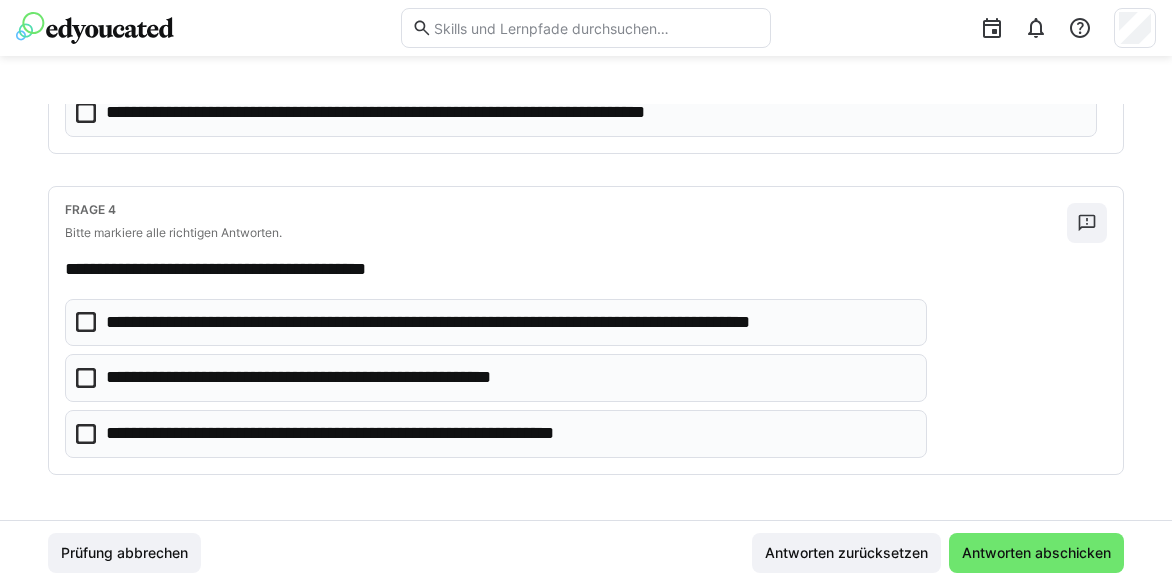 scroll, scrollTop: 1035, scrollLeft: 0, axis: vertical 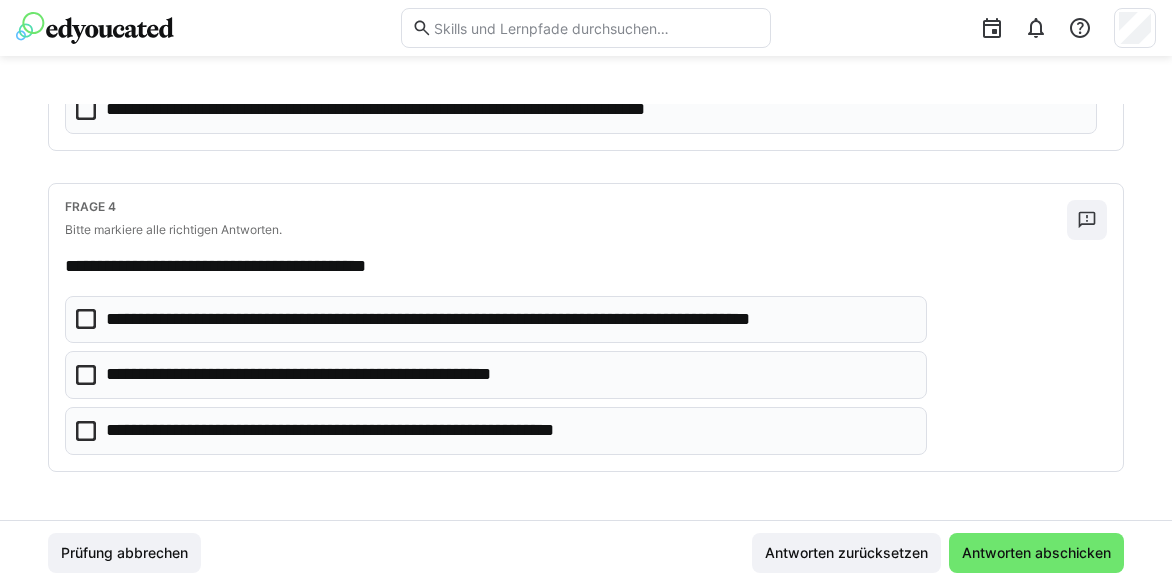 click on "**********" 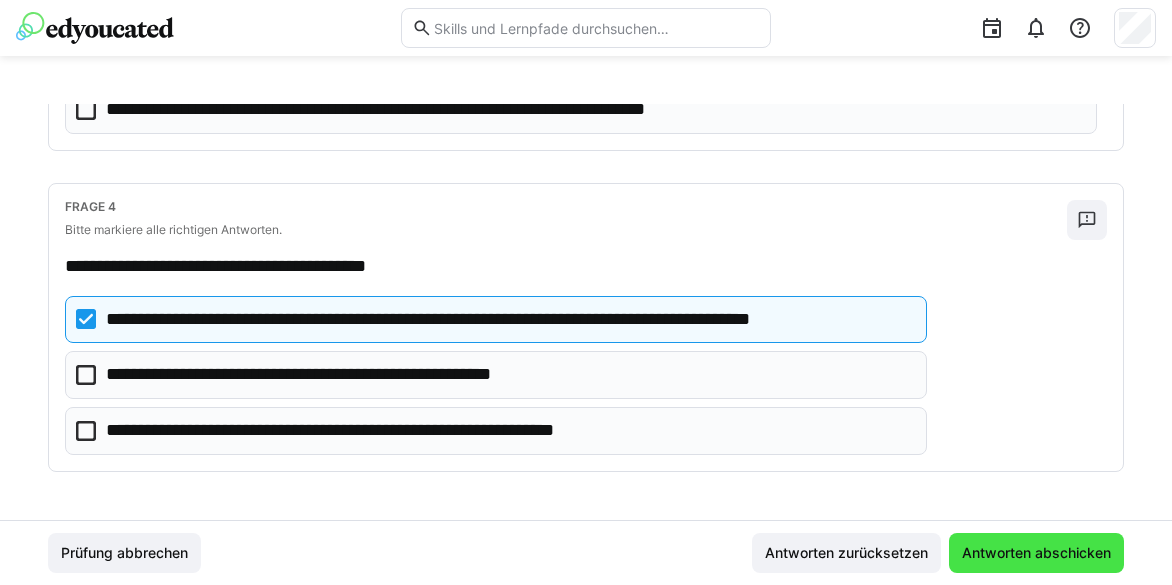 click on "Antworten abschicken" 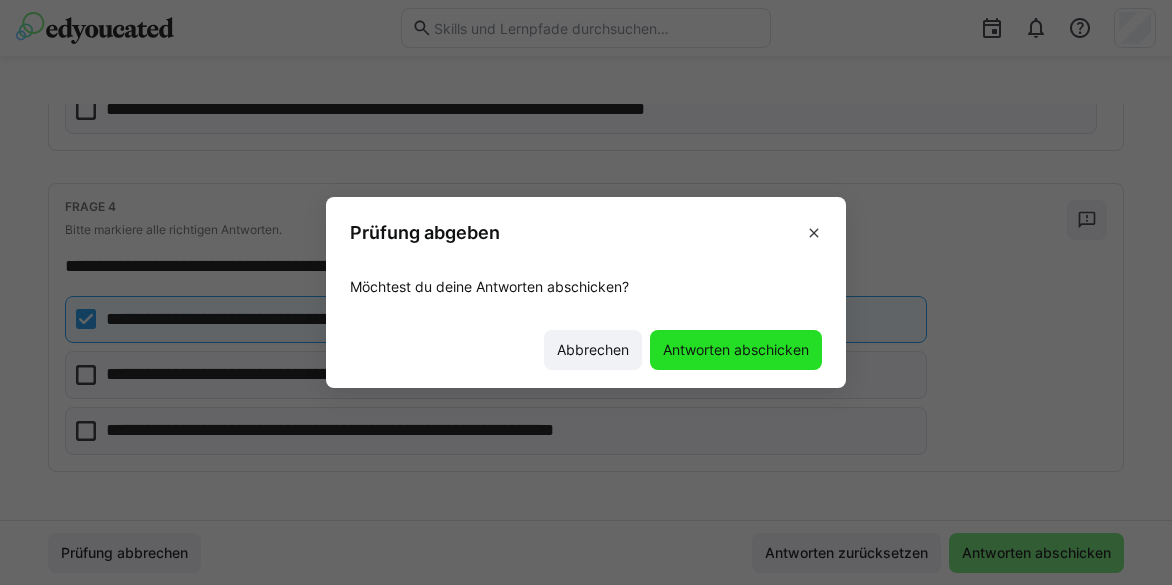 click on "Antworten abschicken" 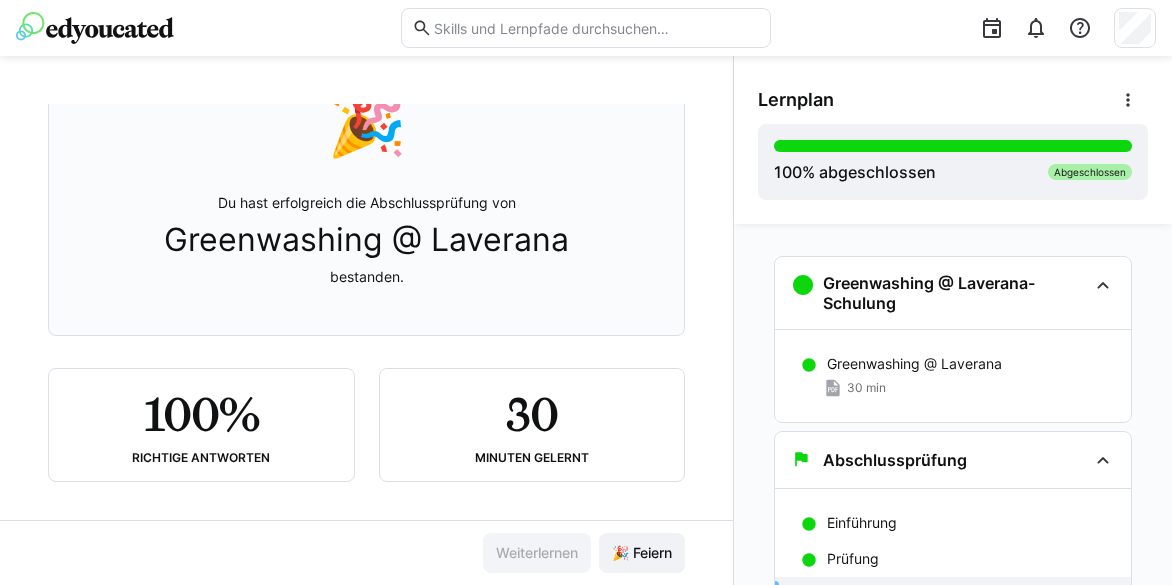 scroll, scrollTop: 187, scrollLeft: 0, axis: vertical 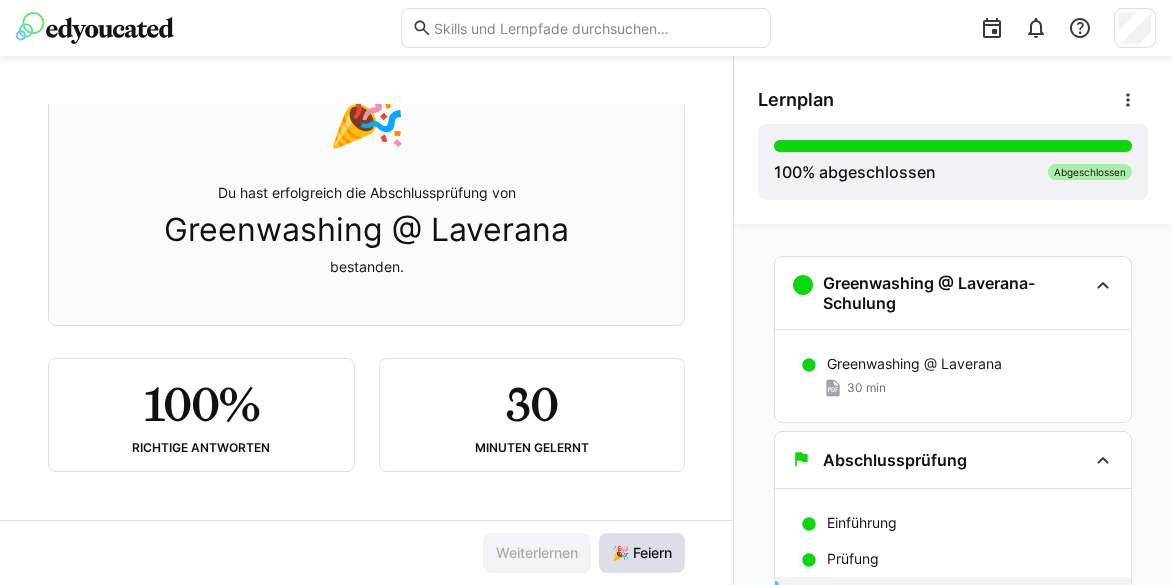 click on "🎉 Feiern" 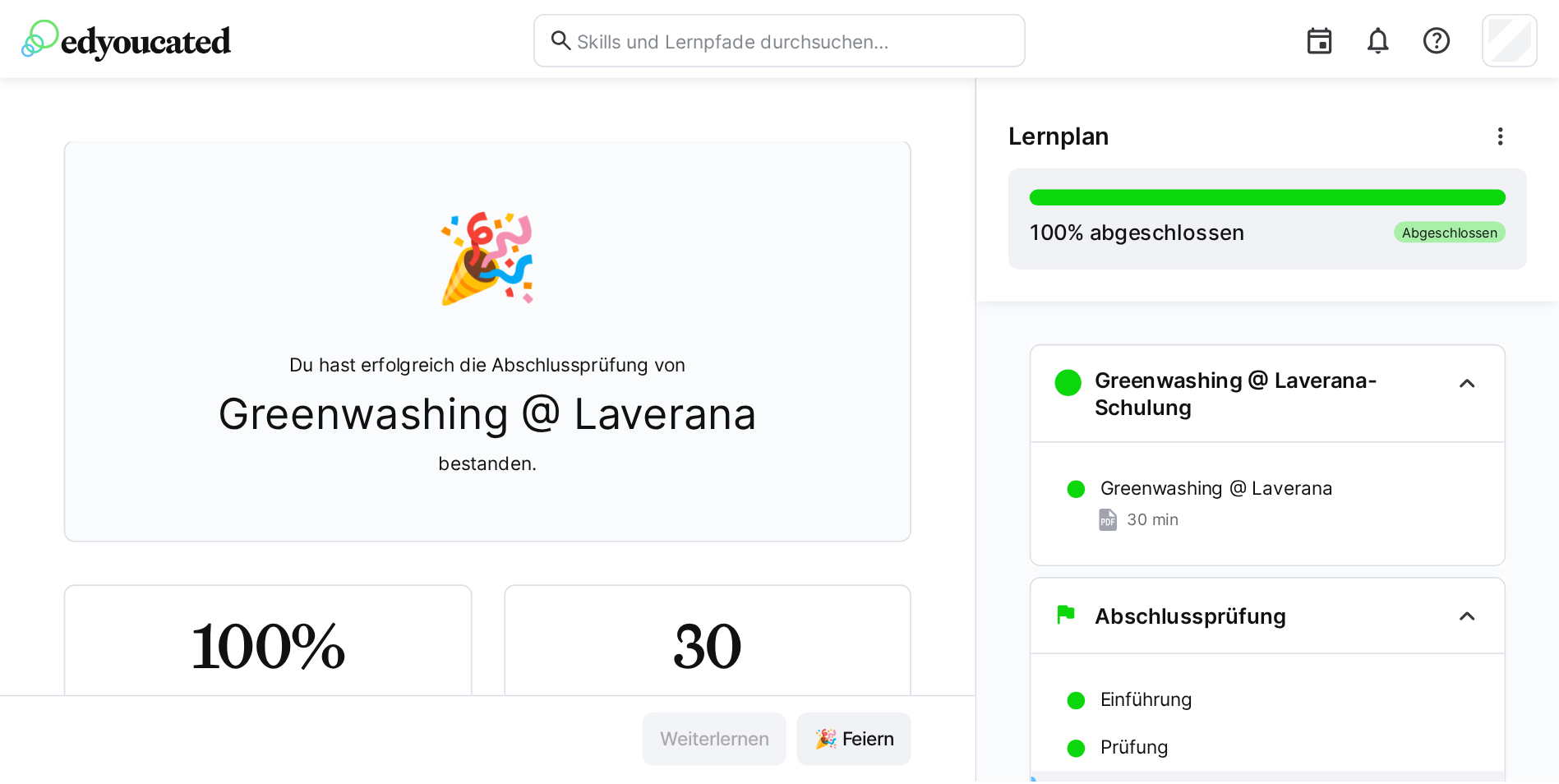 scroll, scrollTop: 0, scrollLeft: 0, axis: both 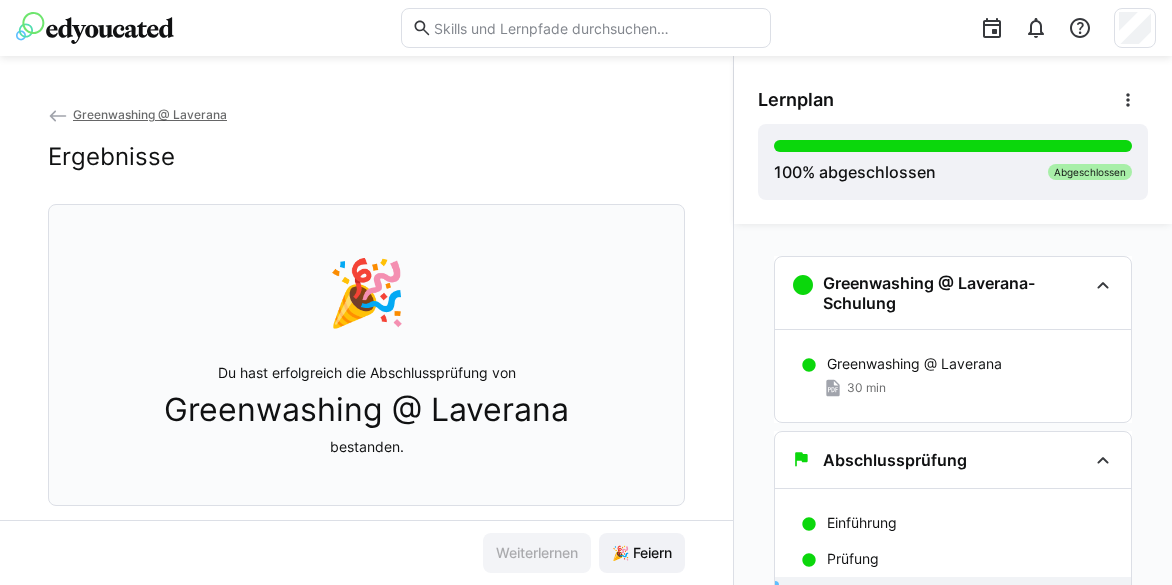 click on "Greenwashing @ Laverana" 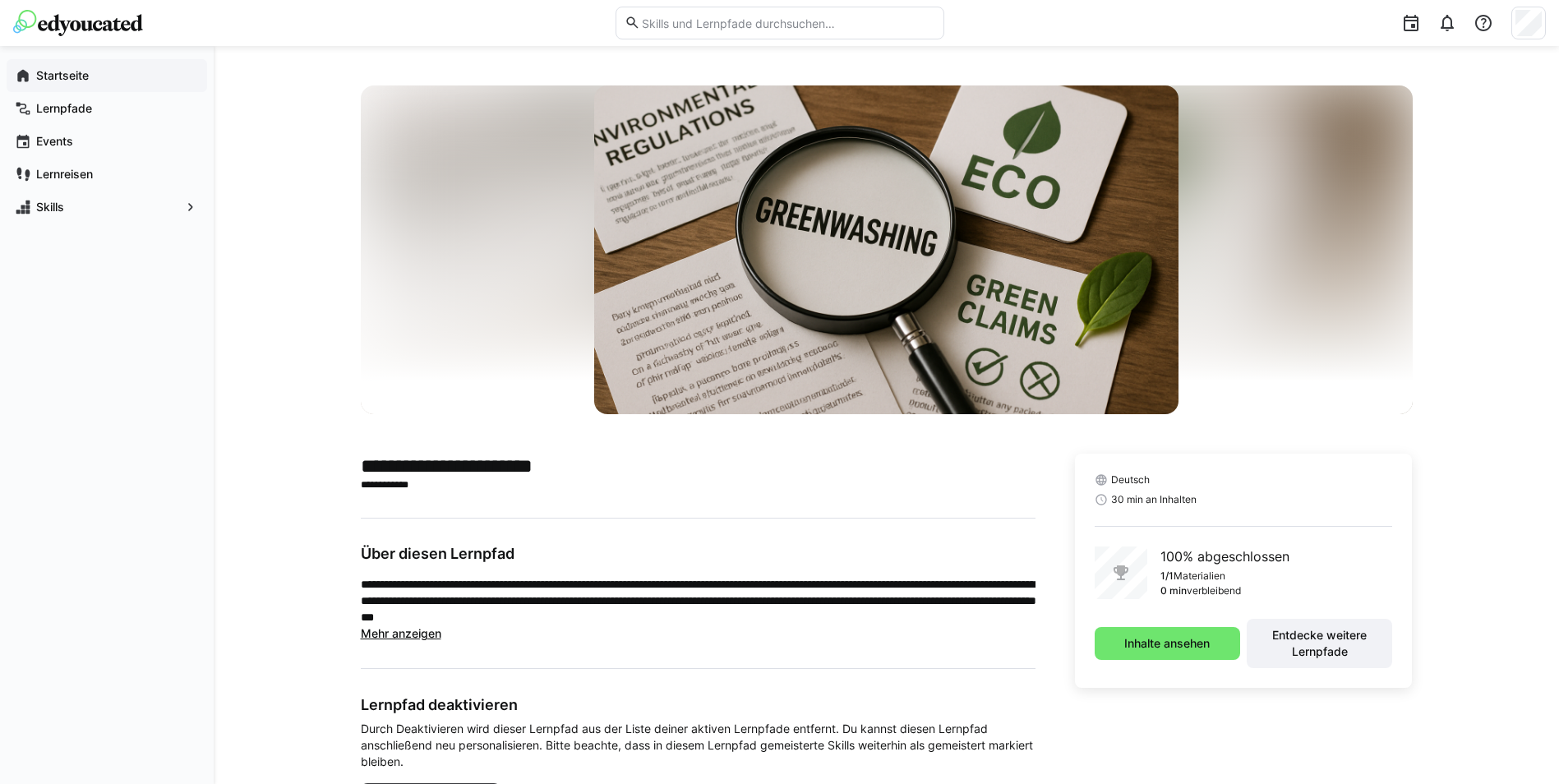 click on "Startseite" 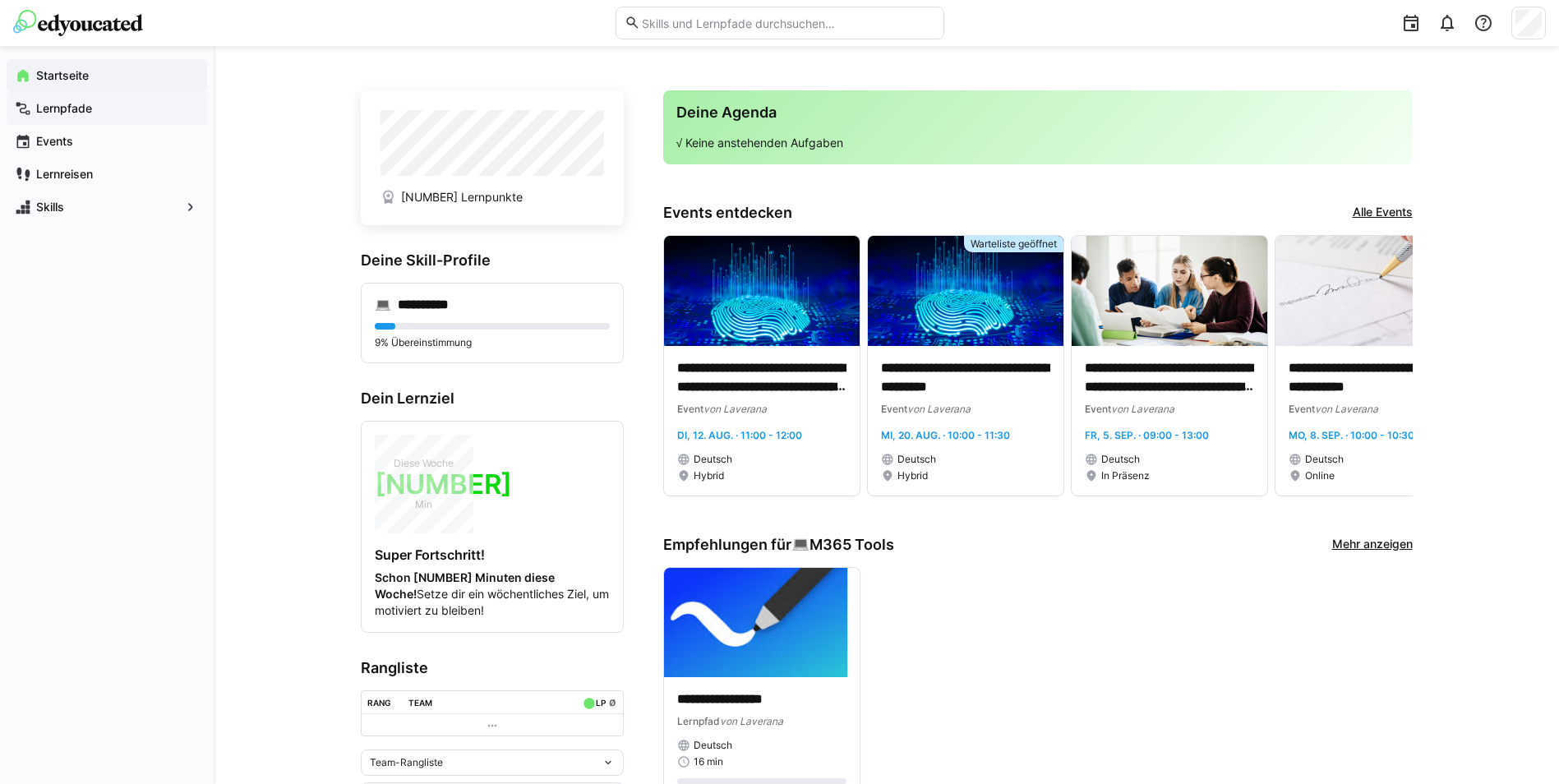 click on "Lernpfade" 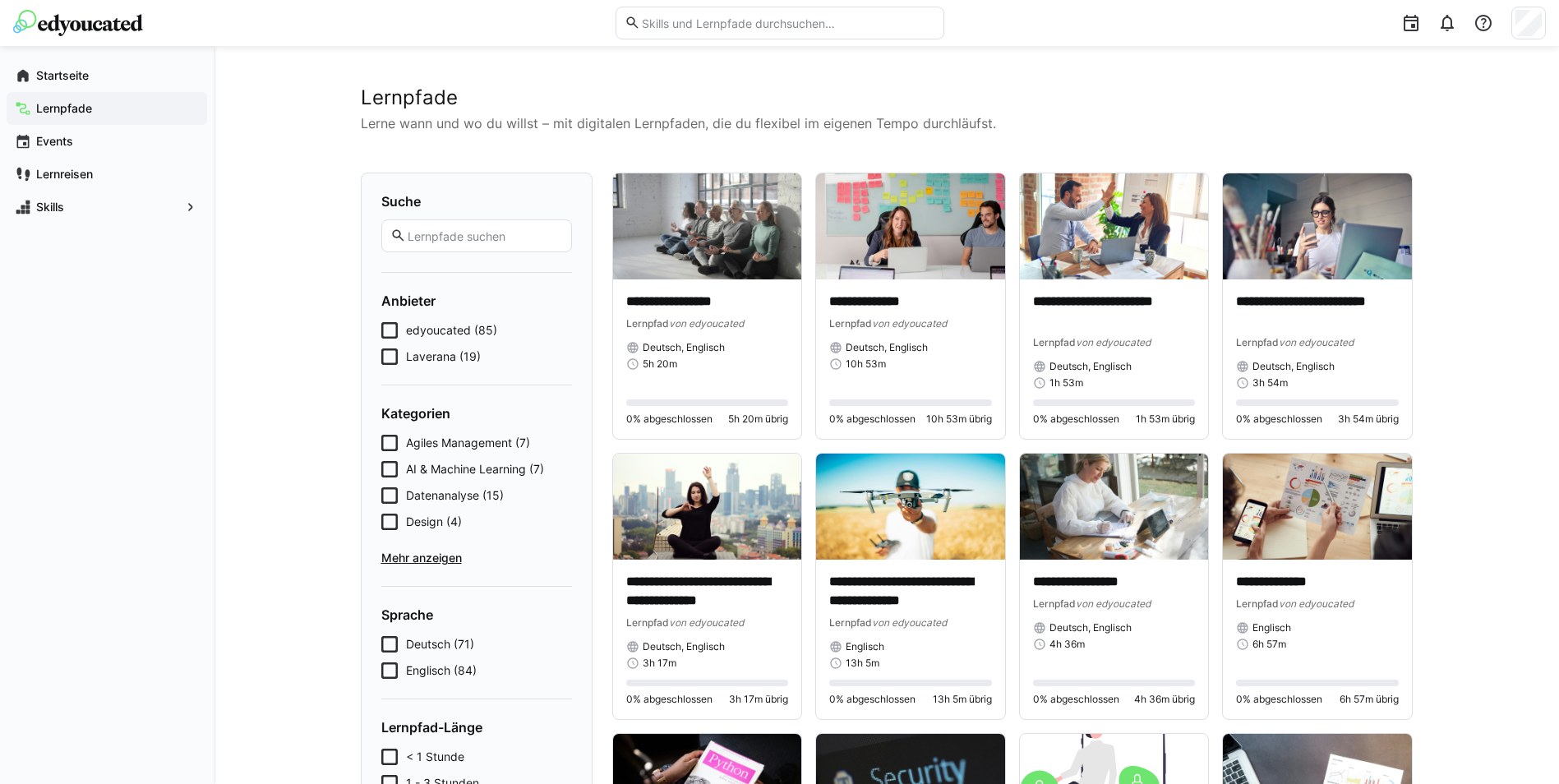 click 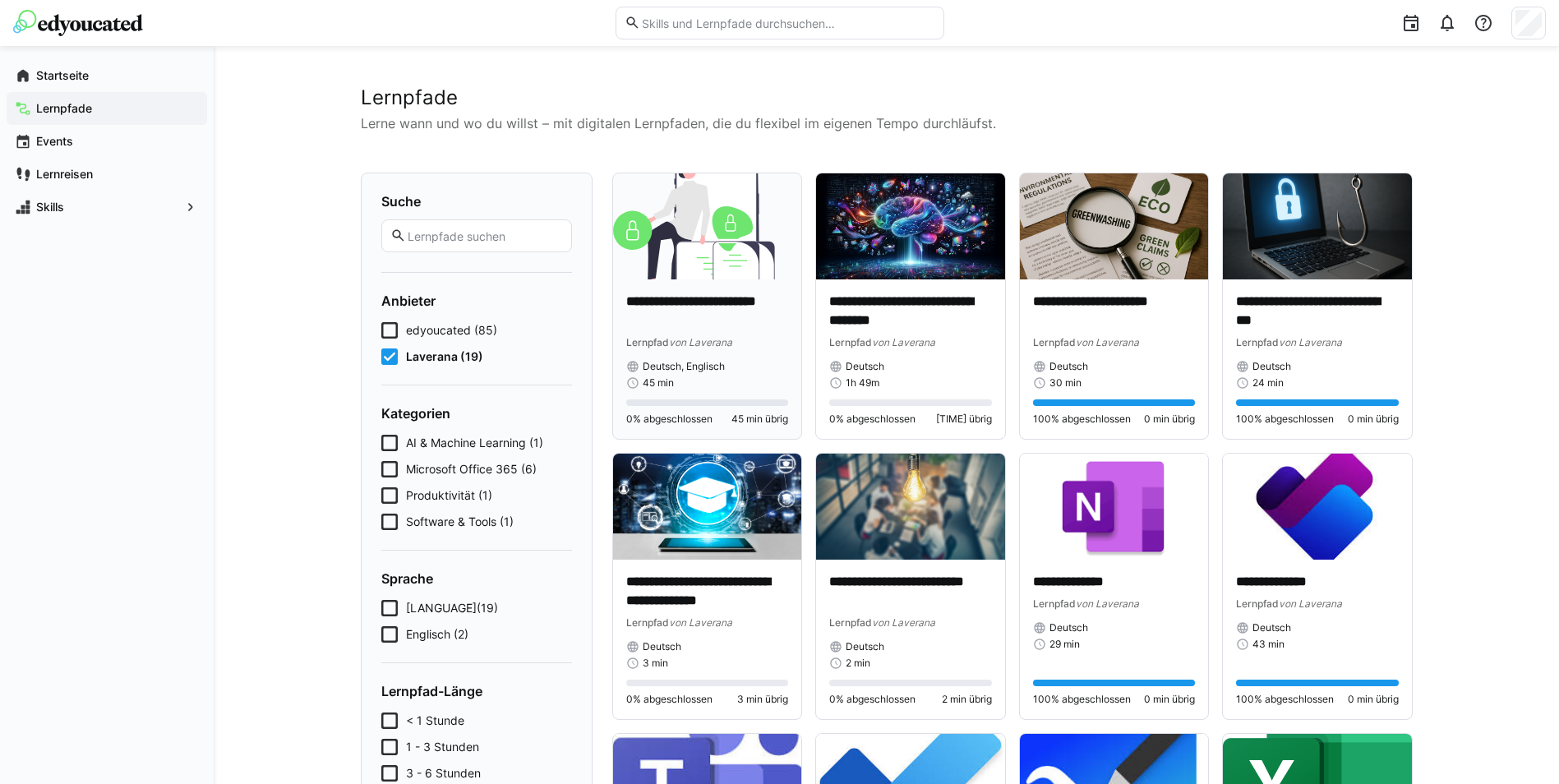 click 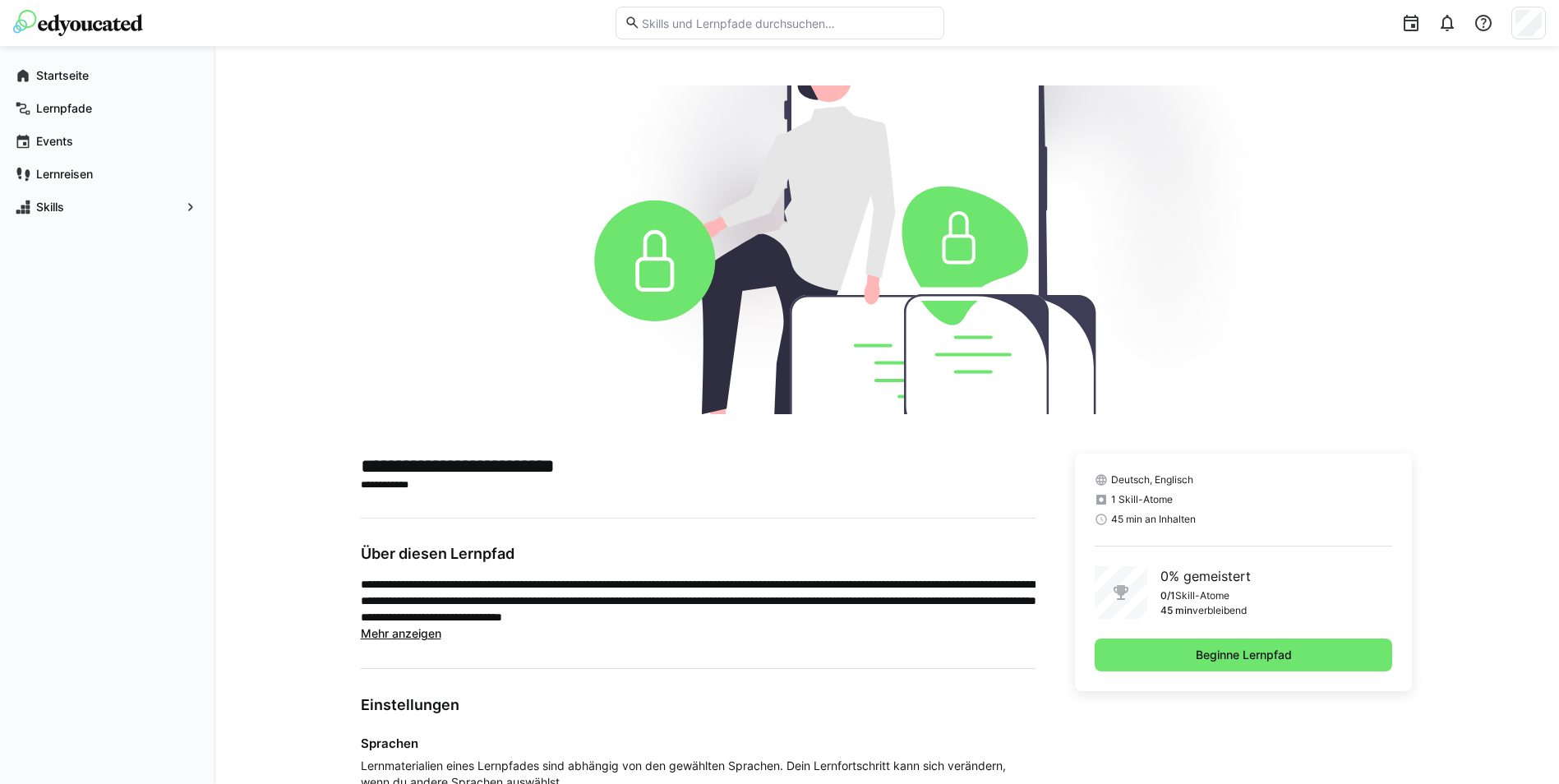 click on "Über diesen Lernpfad" 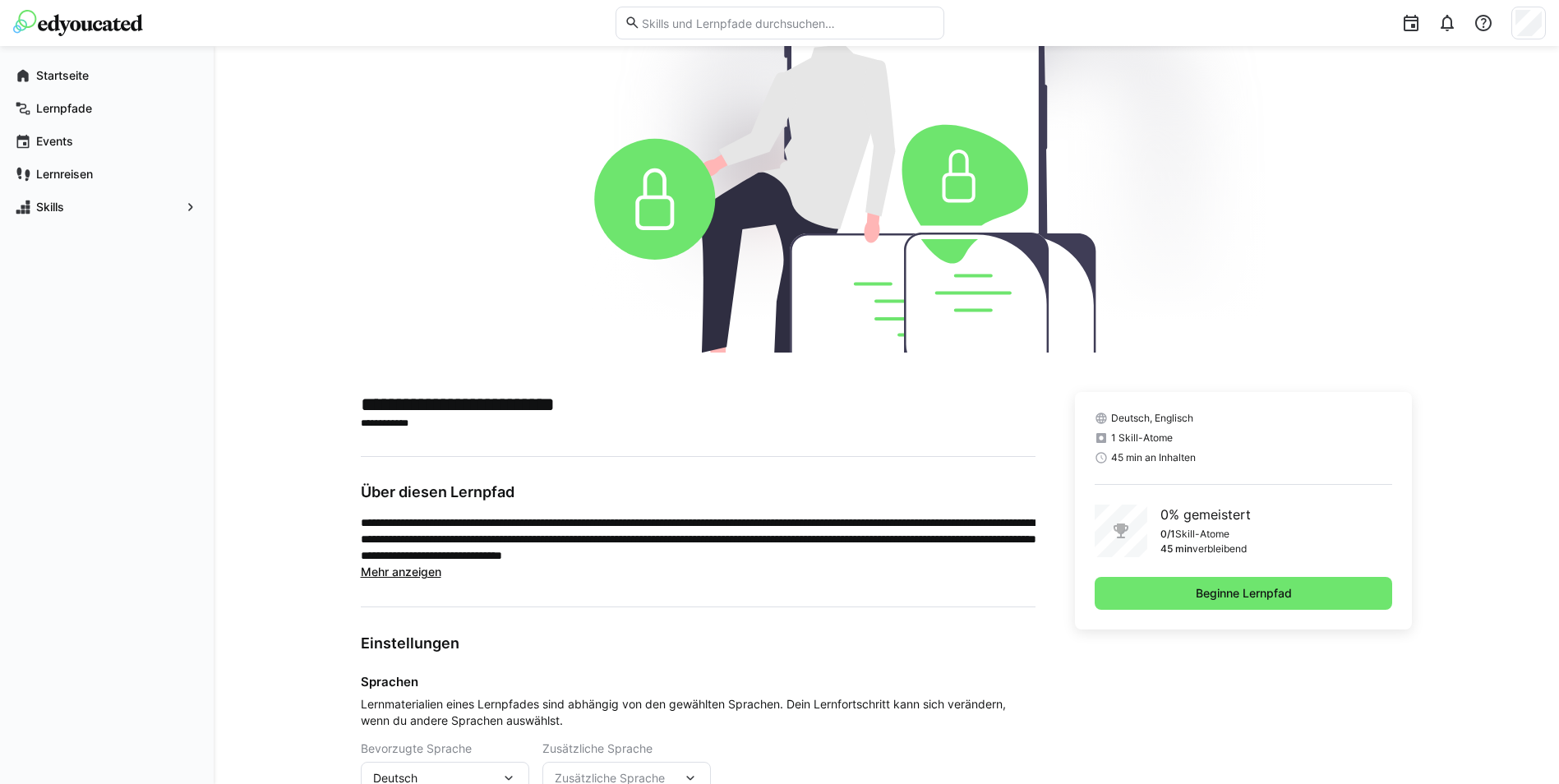 scroll, scrollTop: 61, scrollLeft: 0, axis: vertical 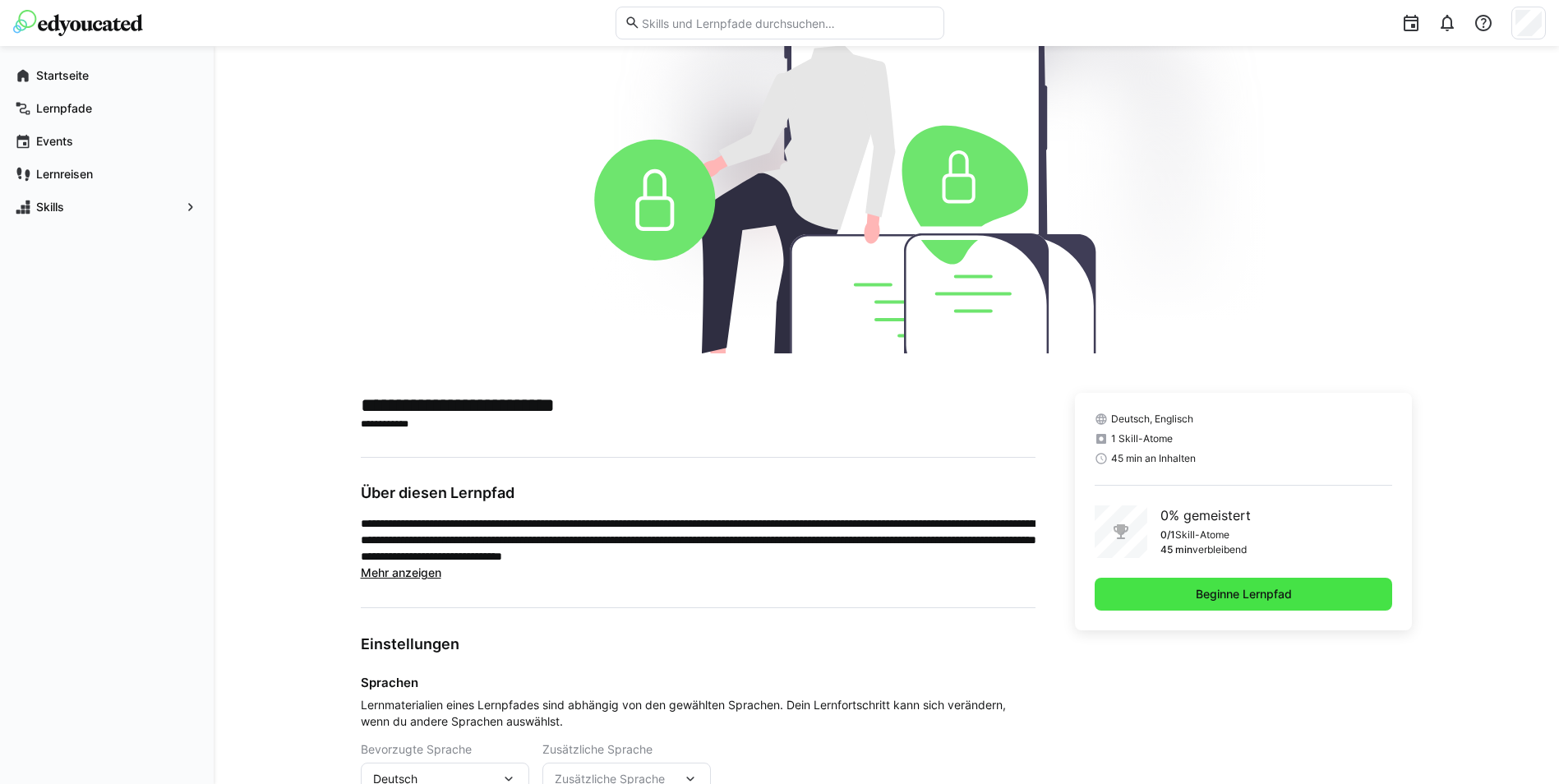 click on "Beginne Lernpfad" 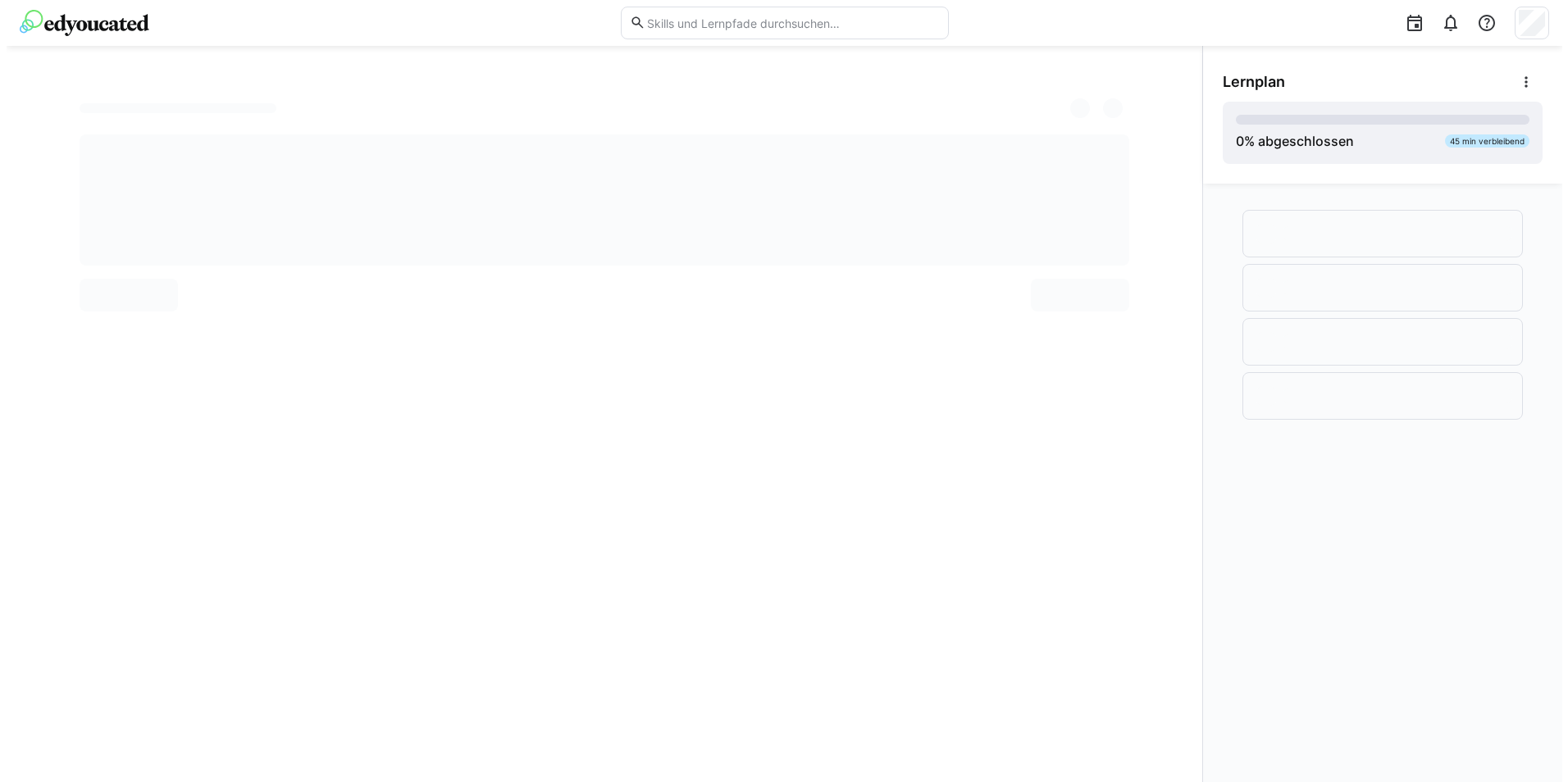 scroll, scrollTop: 0, scrollLeft: 0, axis: both 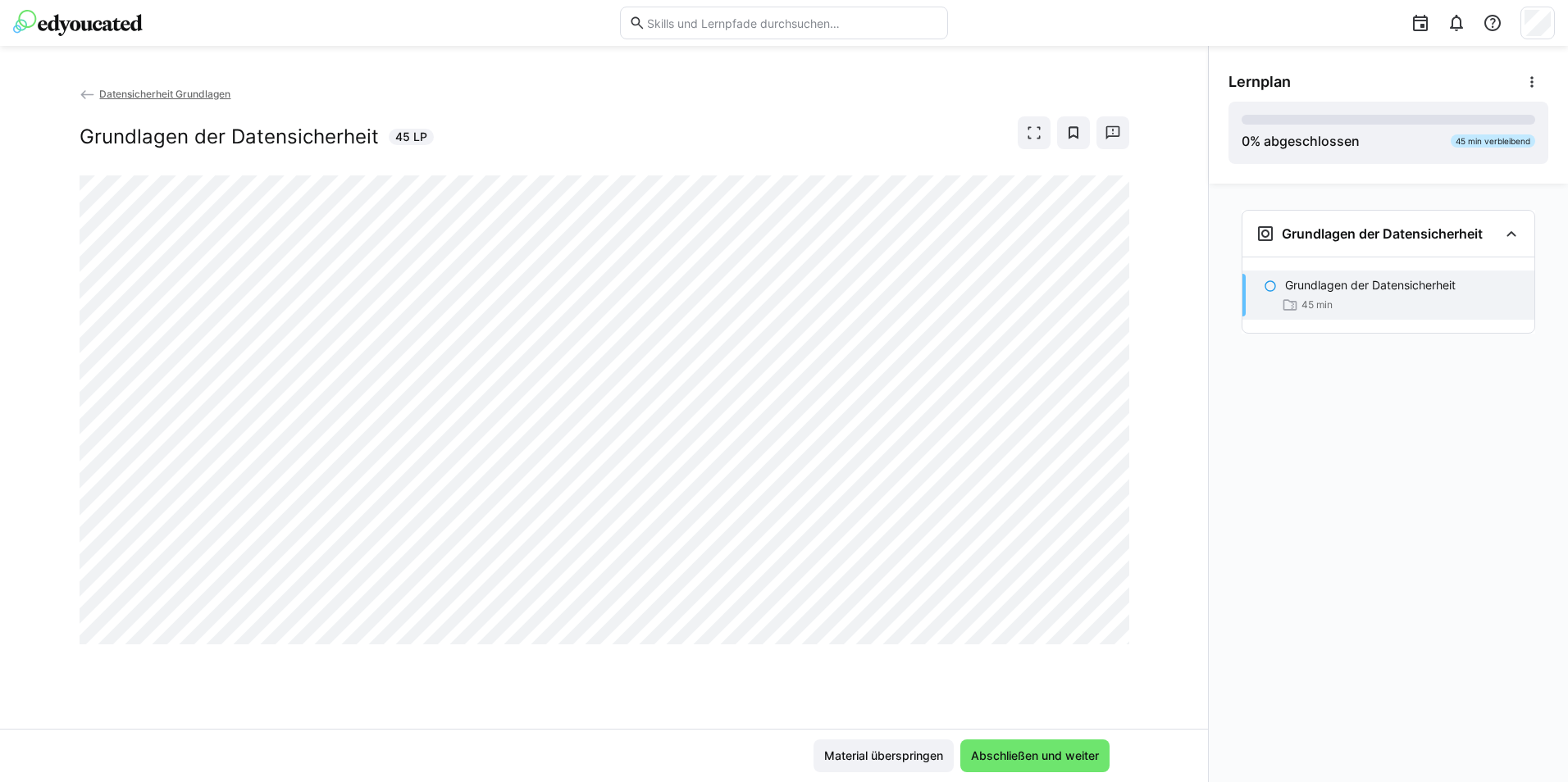 click on "Datensicherheit Grundlagen Grundlagen der Datensicherheit 45 LP" 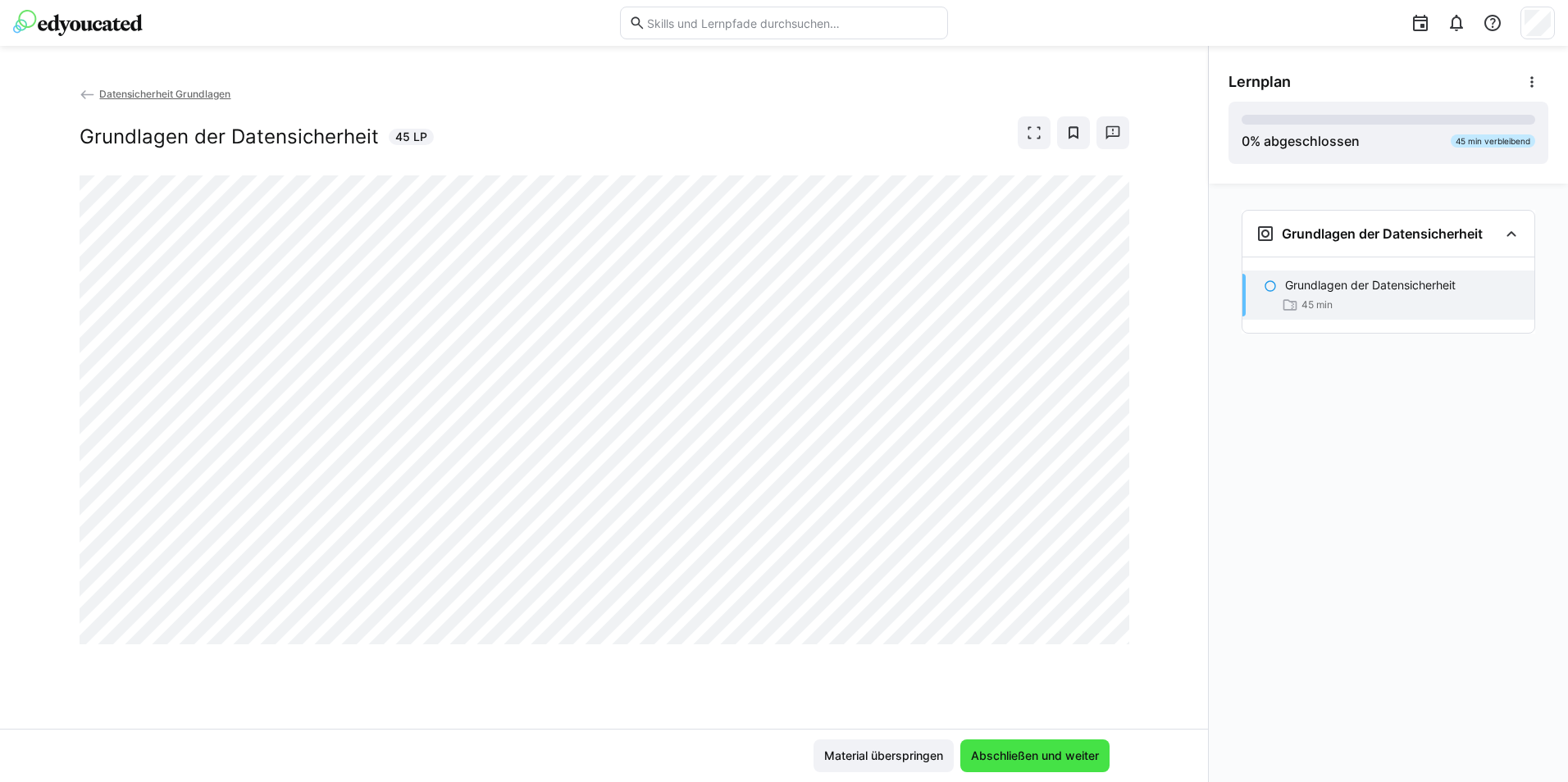 click on "Abschließen und weiter" 